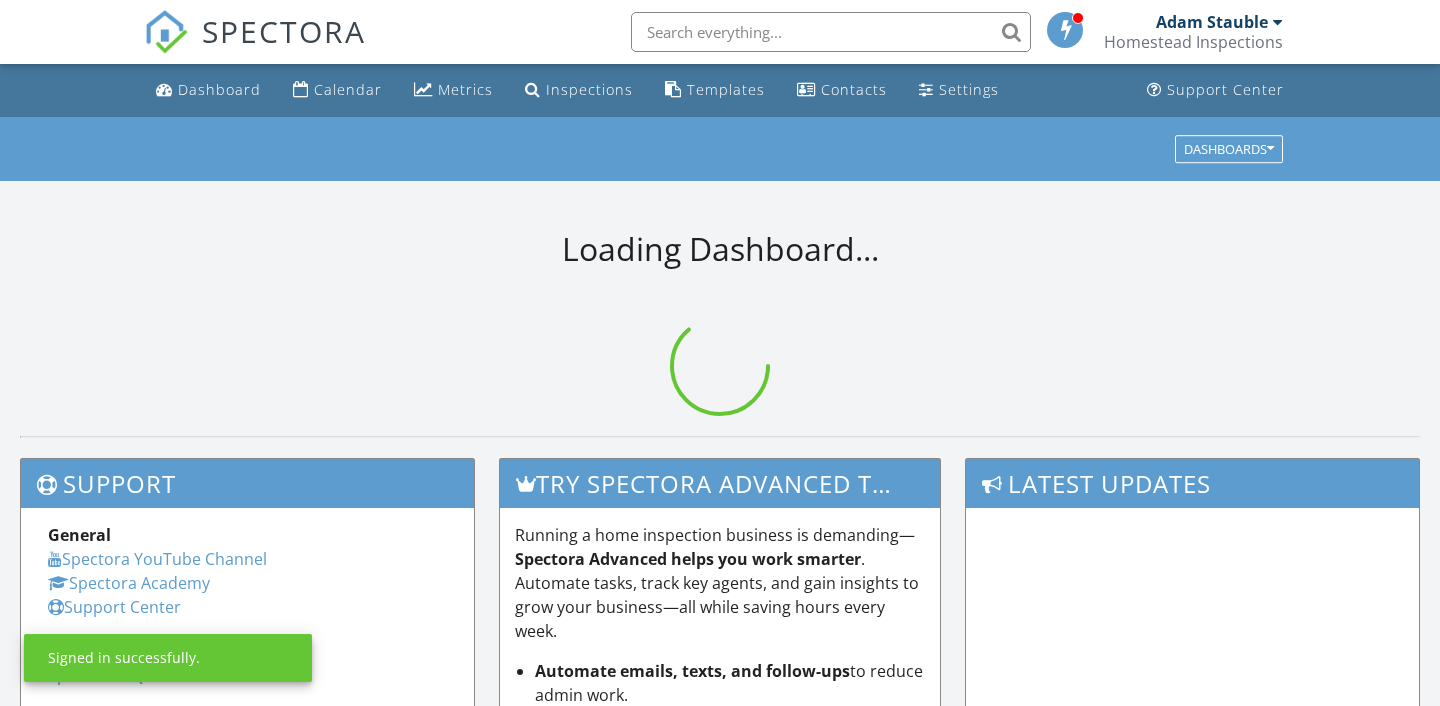 scroll, scrollTop: 0, scrollLeft: 0, axis: both 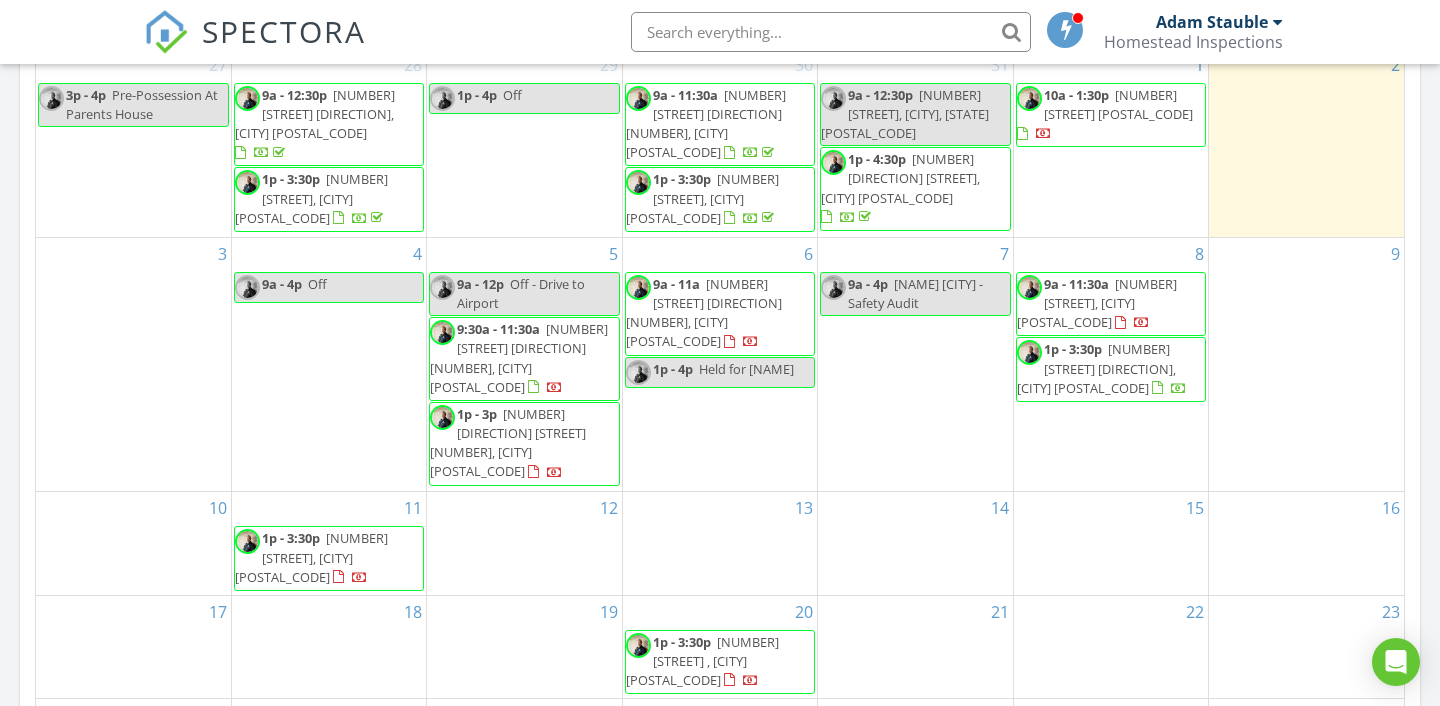 click on "[NUMBER]
[TIME]
[OFFICE_NAME]
[TIME]
[NUMBER] [STREET] [DIRECTION] [NUMBER], [CITY] [POSTAL_CODE]
[TIME]
[NUMBER] [DIRECTION] [STREET] [NUMBER], [CITY] [POSTAL_CODE]" at bounding box center [524, 365] 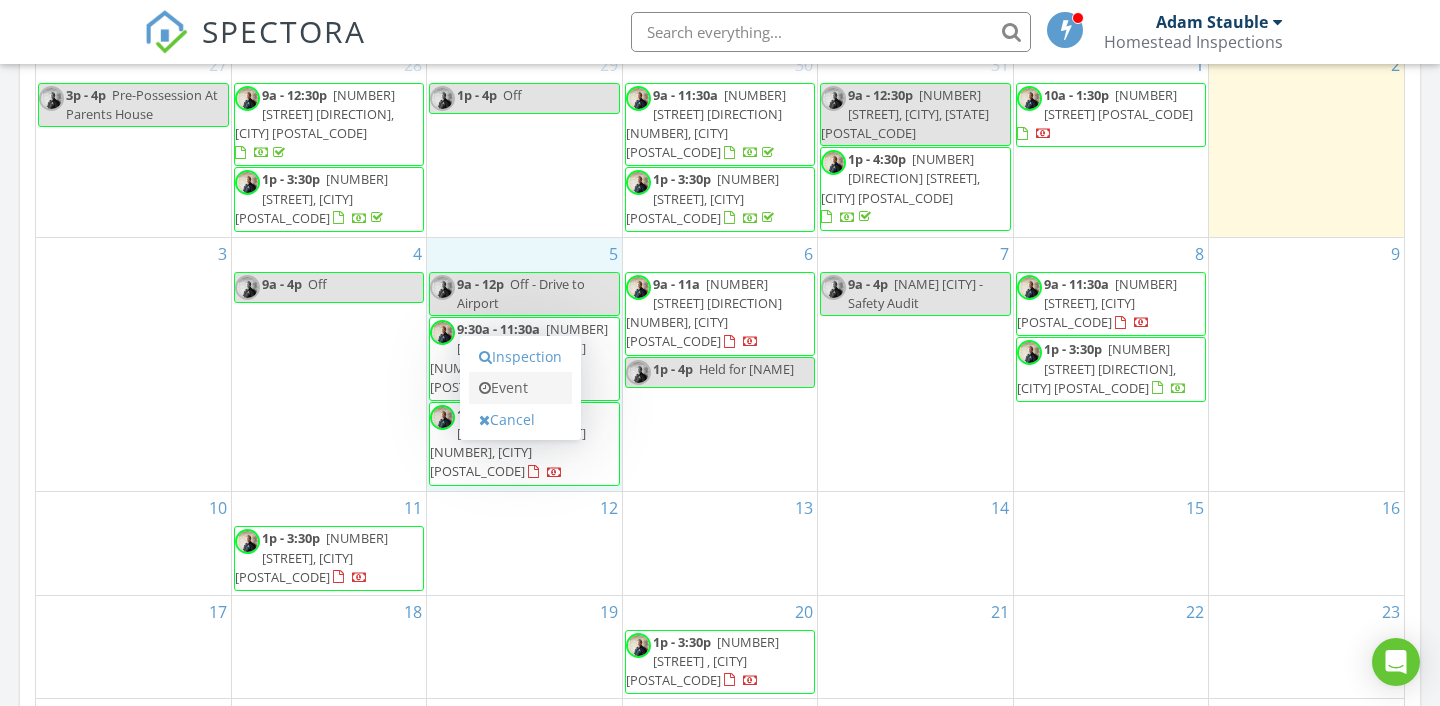 click on "Event" at bounding box center (520, 388) 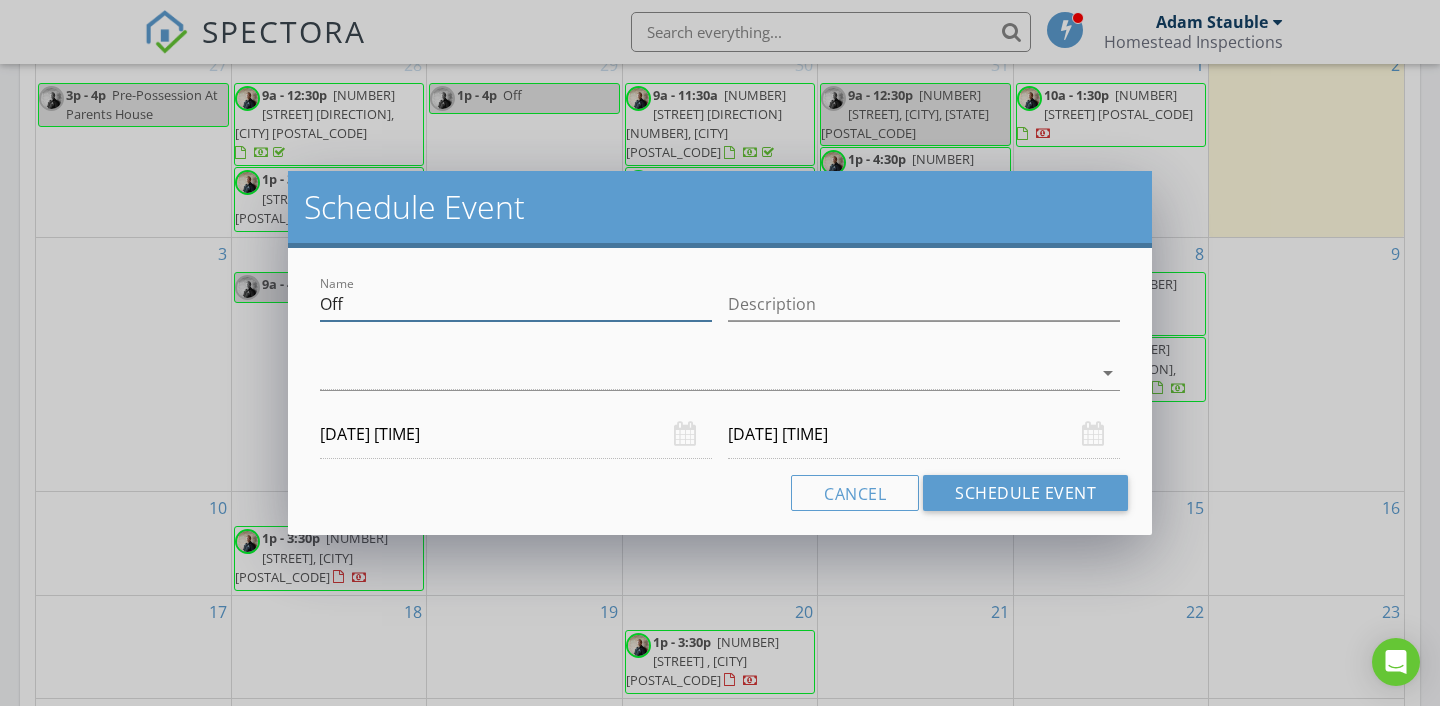 click on "Off" at bounding box center [516, 304] 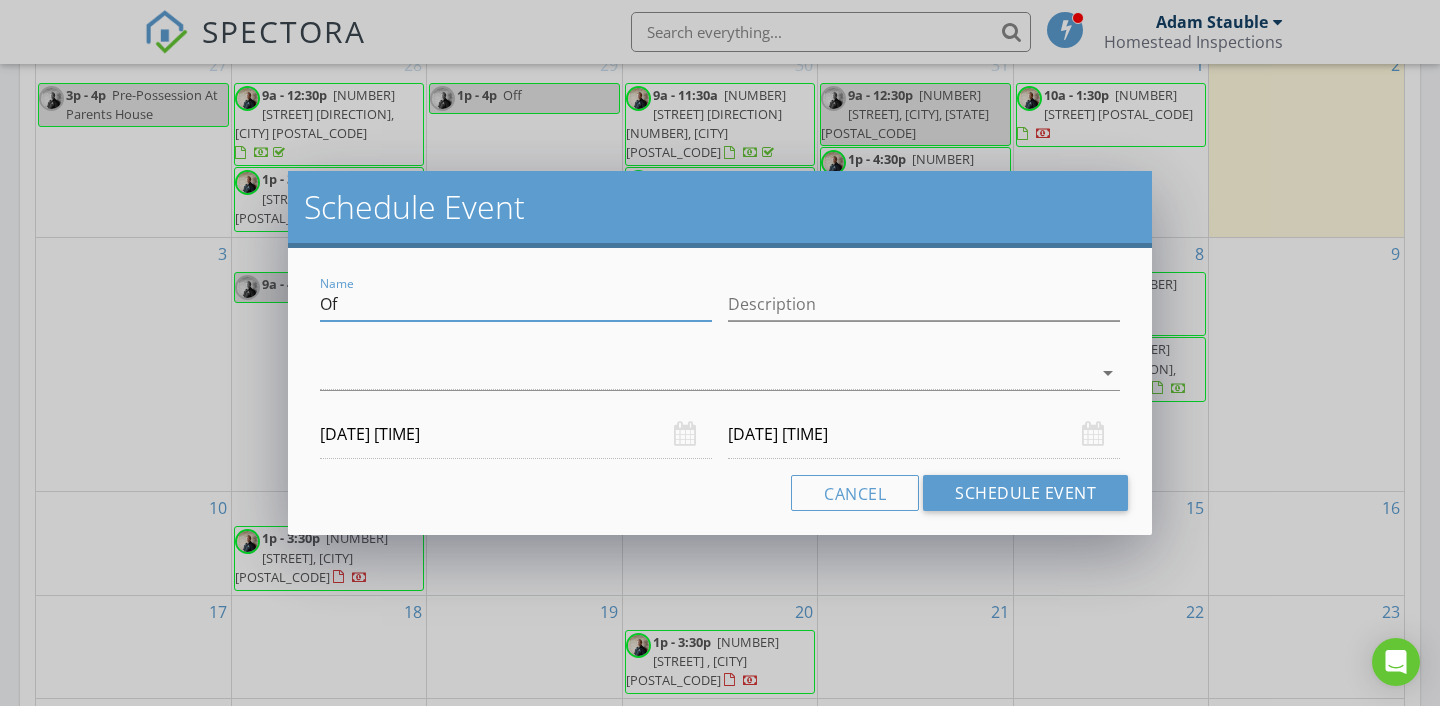 type on "O" 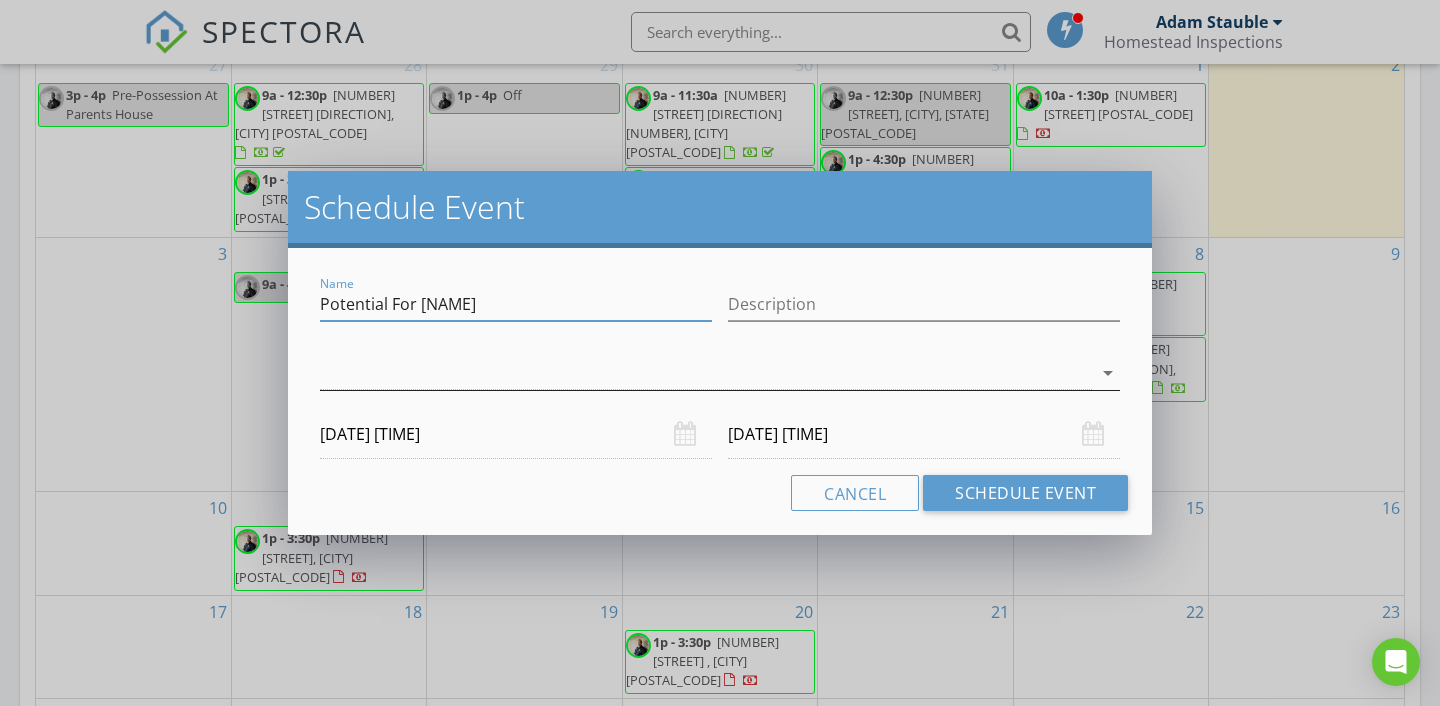 type on "Potential For Ashley" 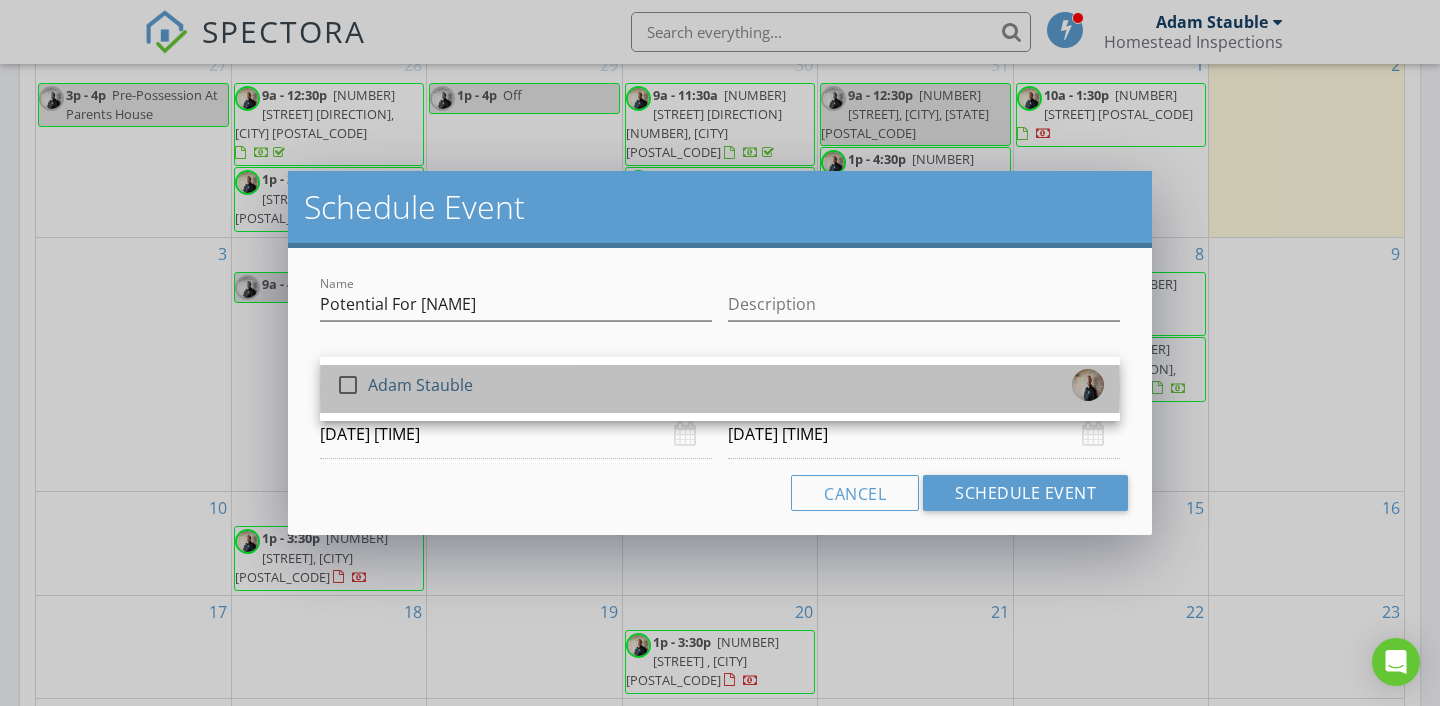 click on "check_box_outline_blank   Adam Stauble" at bounding box center (720, 389) 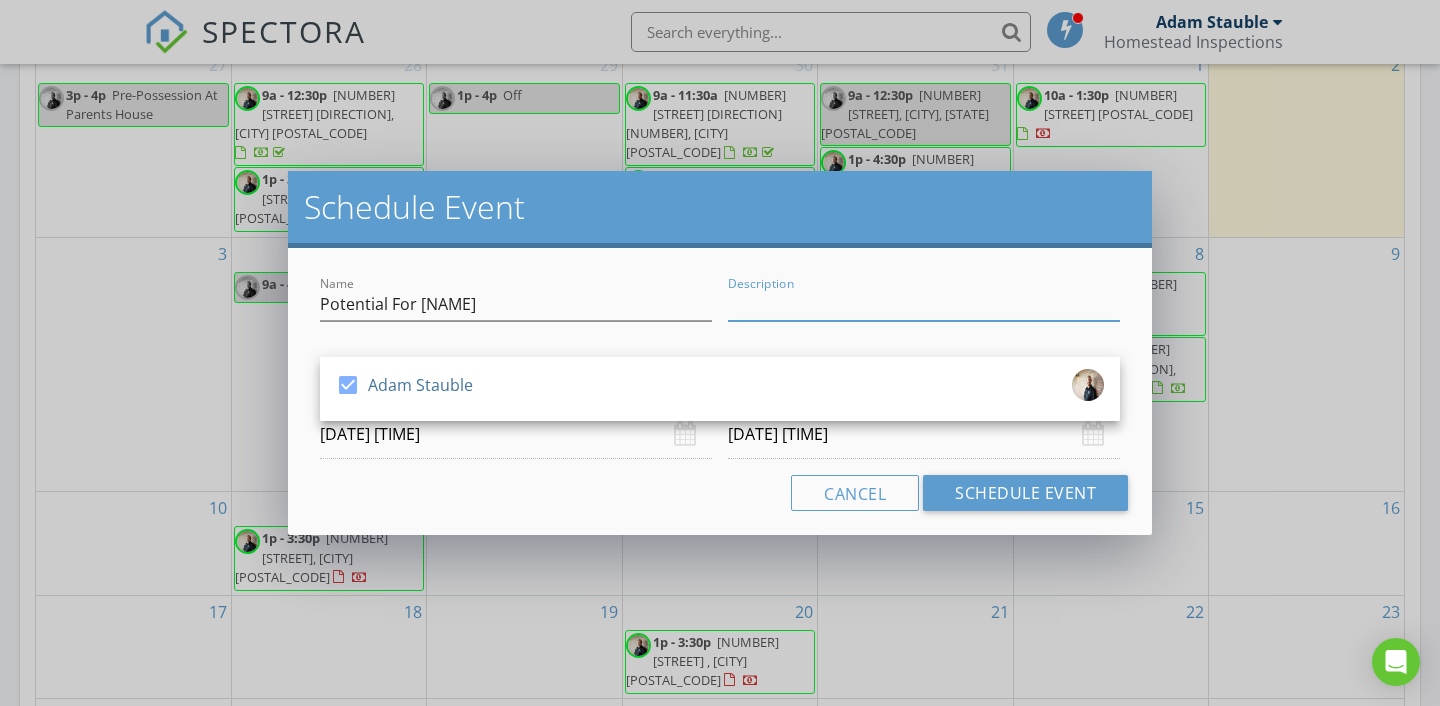 click on "Description" at bounding box center [924, 304] 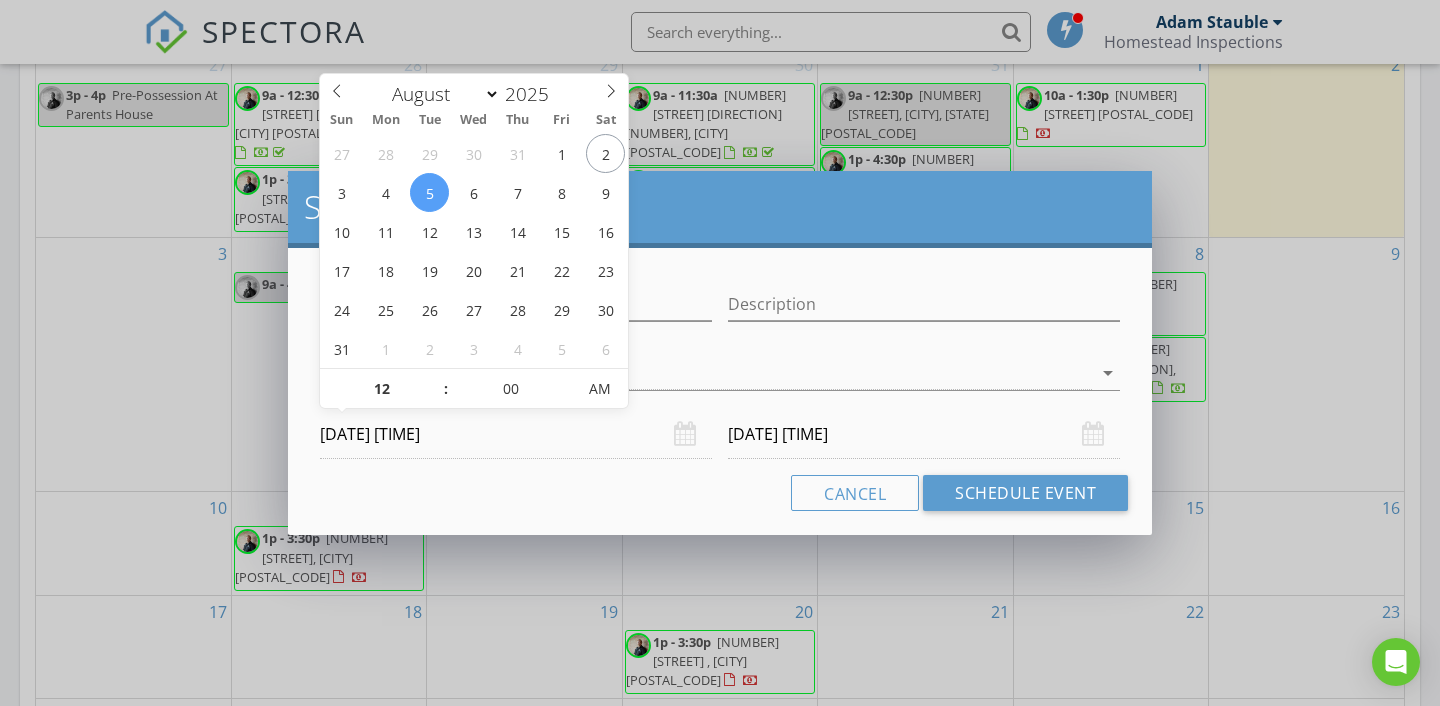 click on "05/08/2025 12:00 AM" at bounding box center [516, 434] 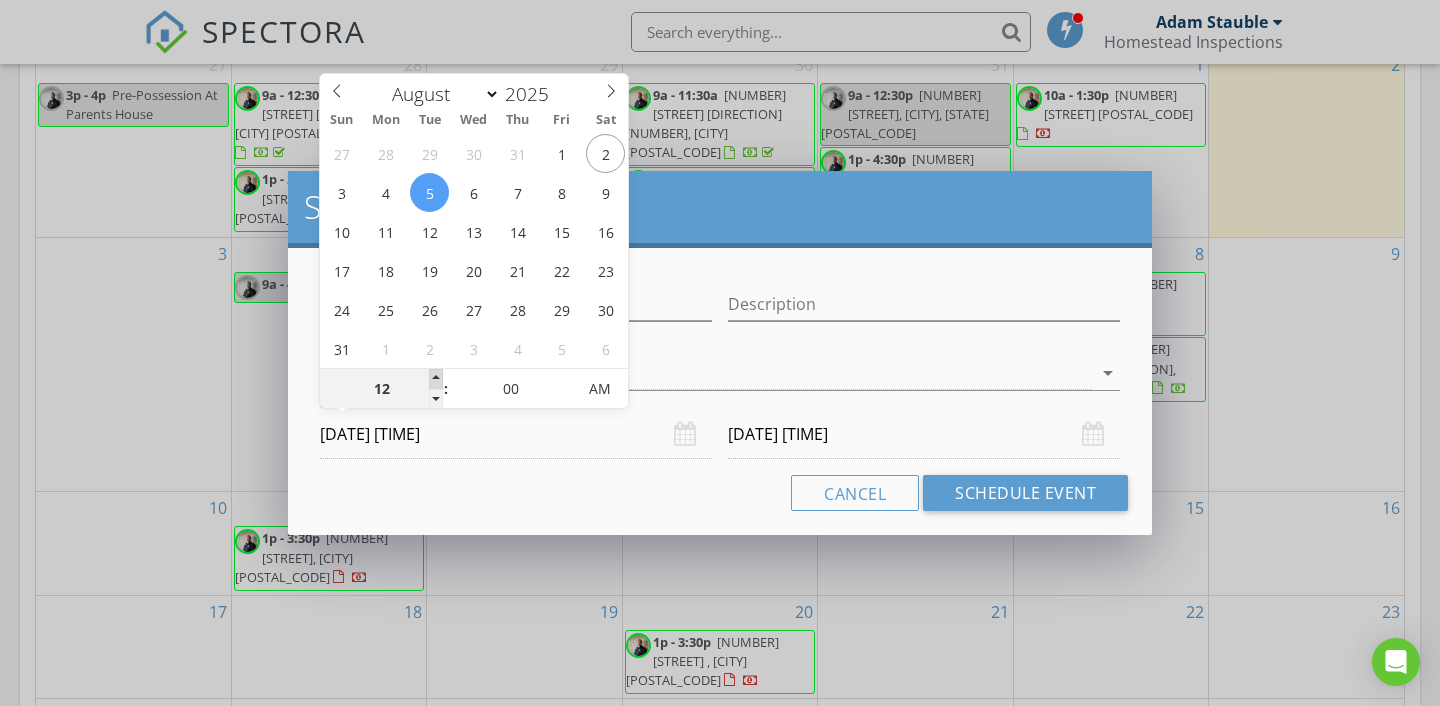 type on "01" 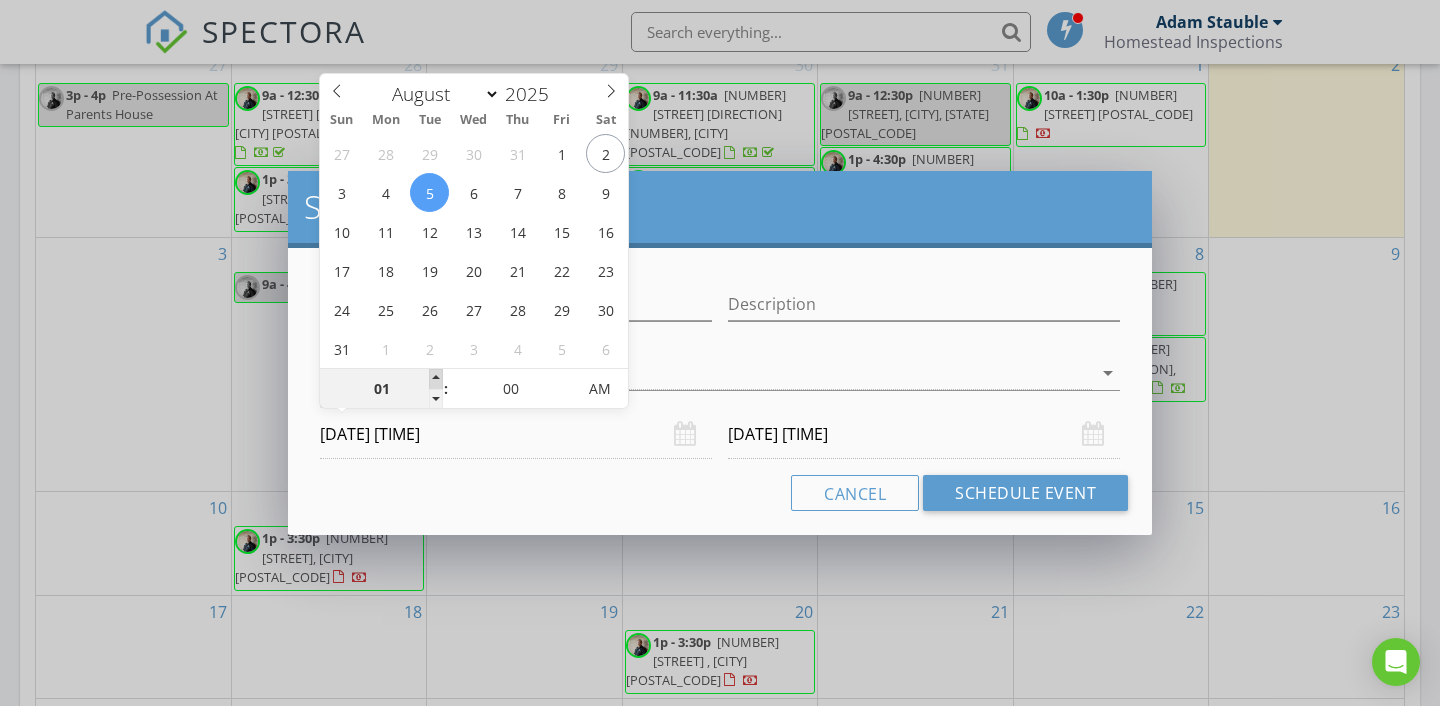 click at bounding box center [436, 379] 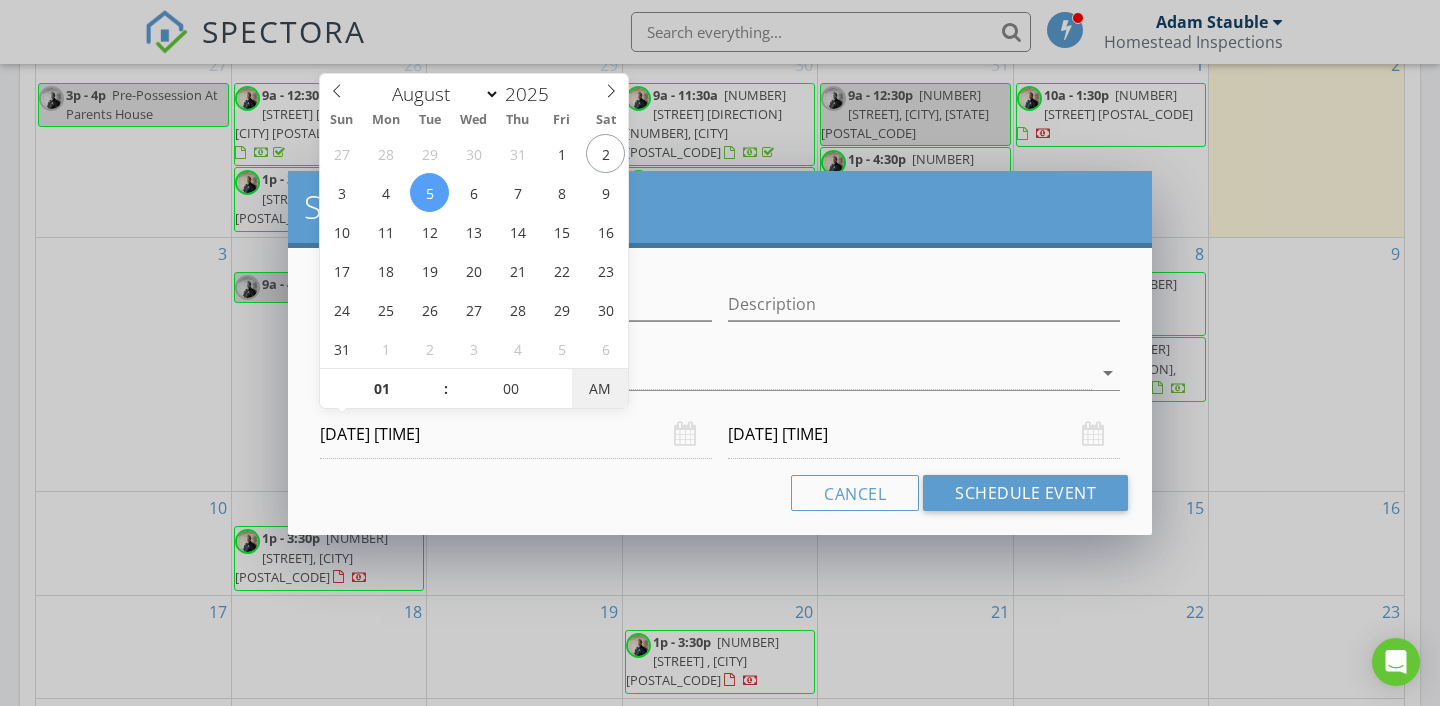 type on "05/08/2025 1:00 PM" 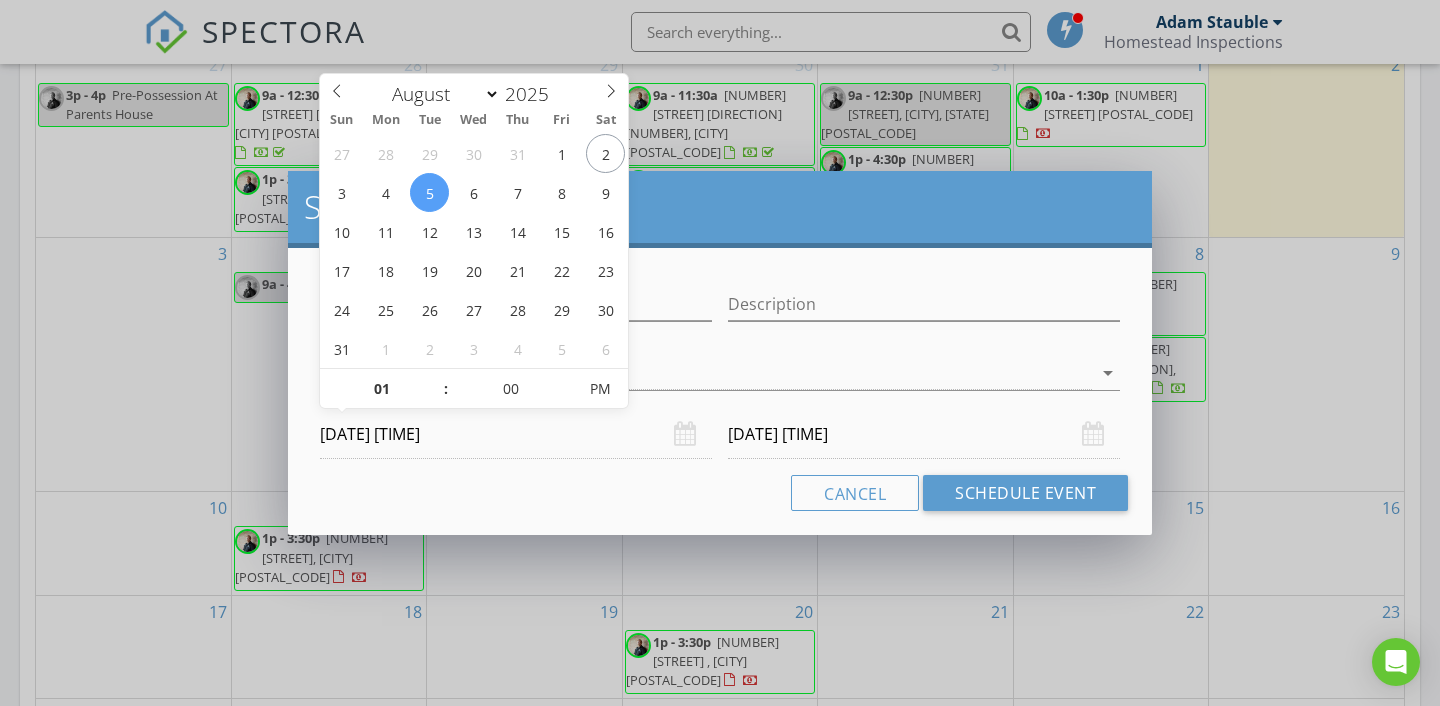 click on "06/08/2025 1:00 PM" at bounding box center (924, 434) 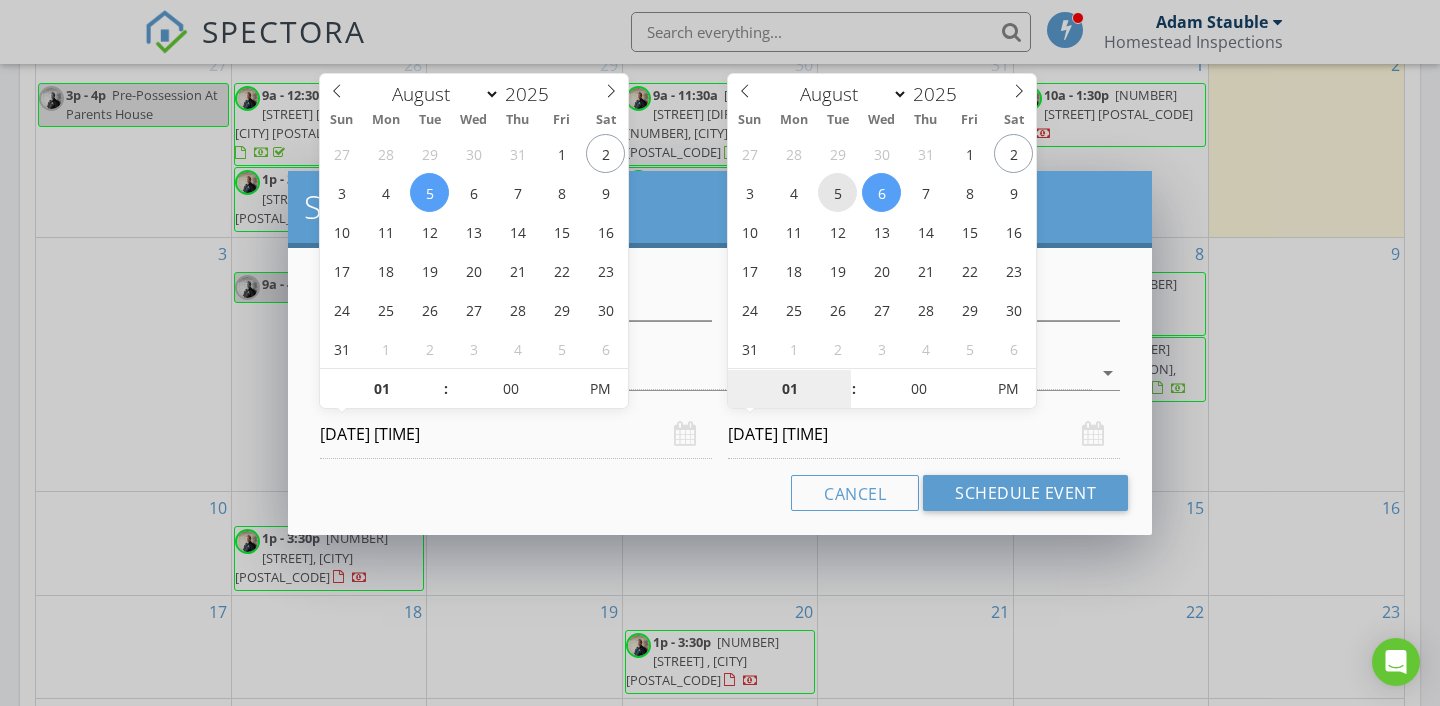 type on "05/08/2025 1:00 PM" 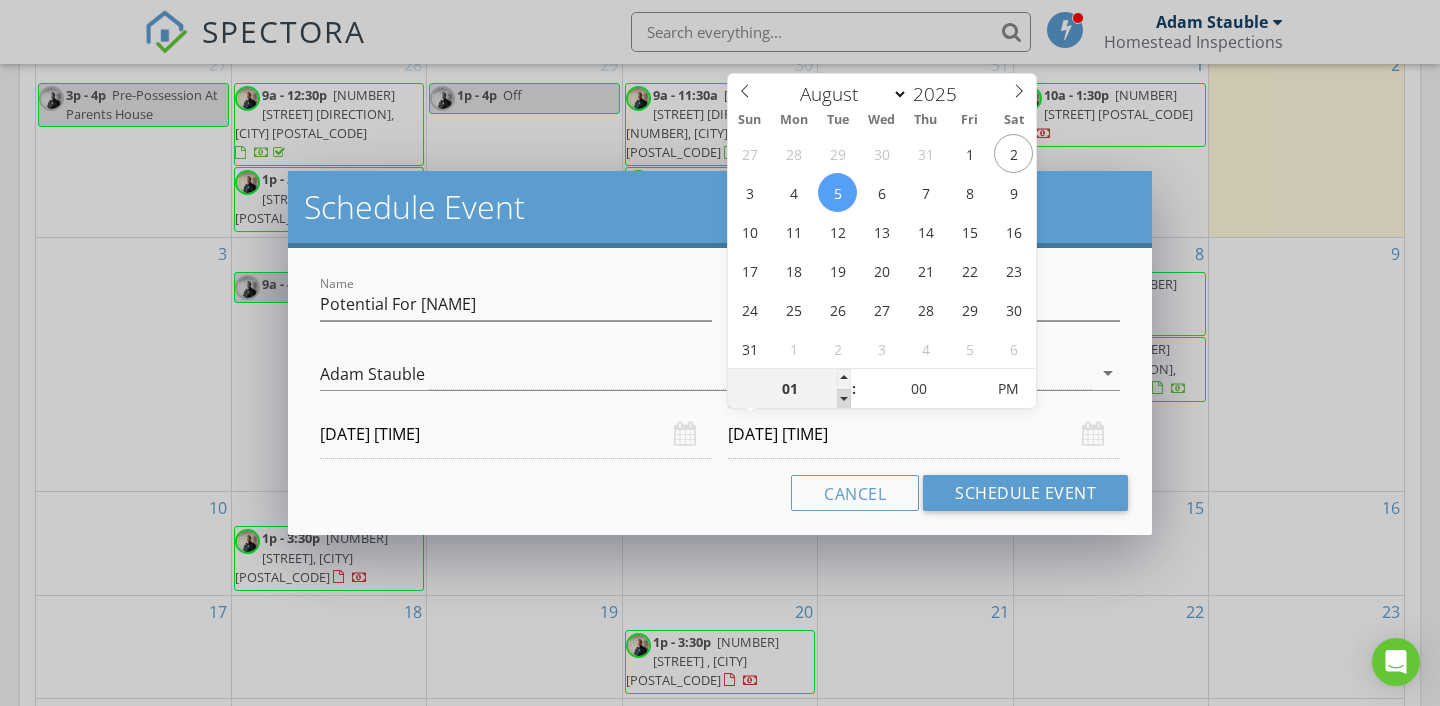 type on "12" 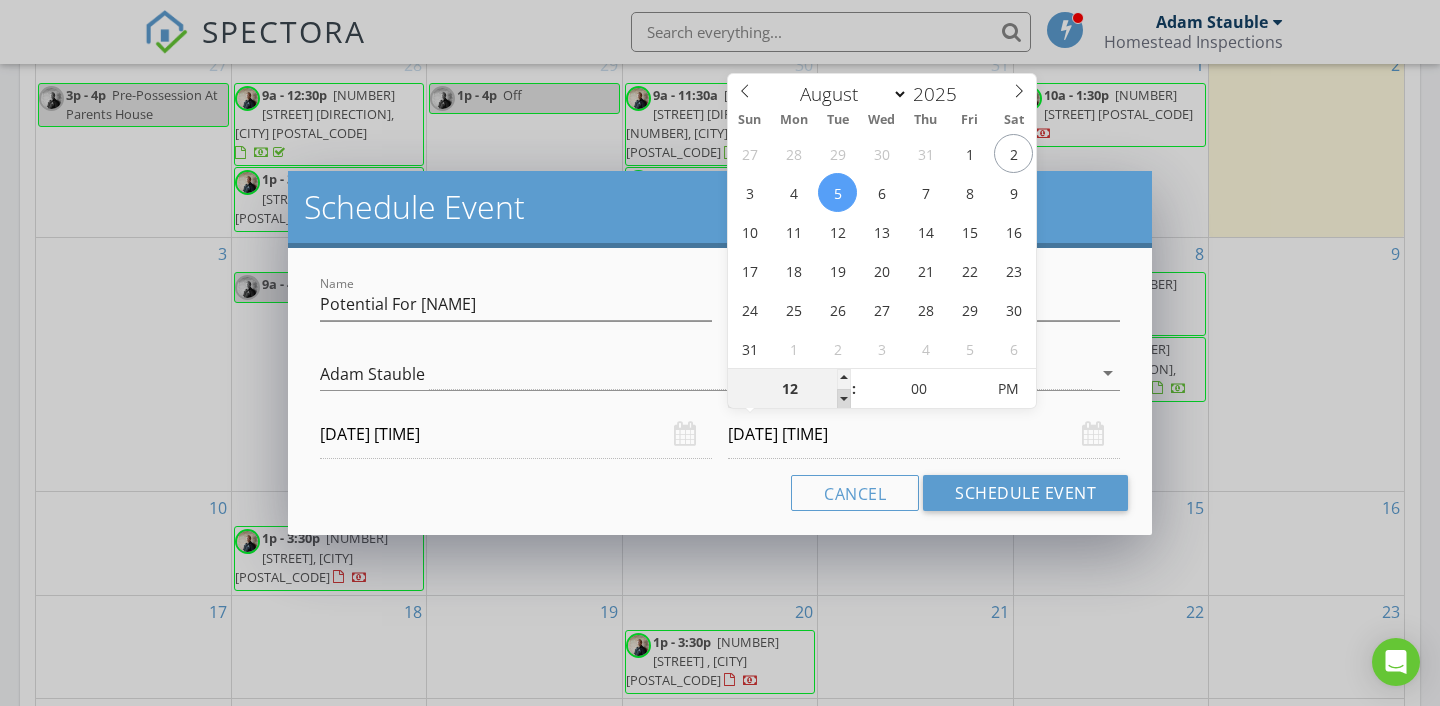 click at bounding box center [844, 399] 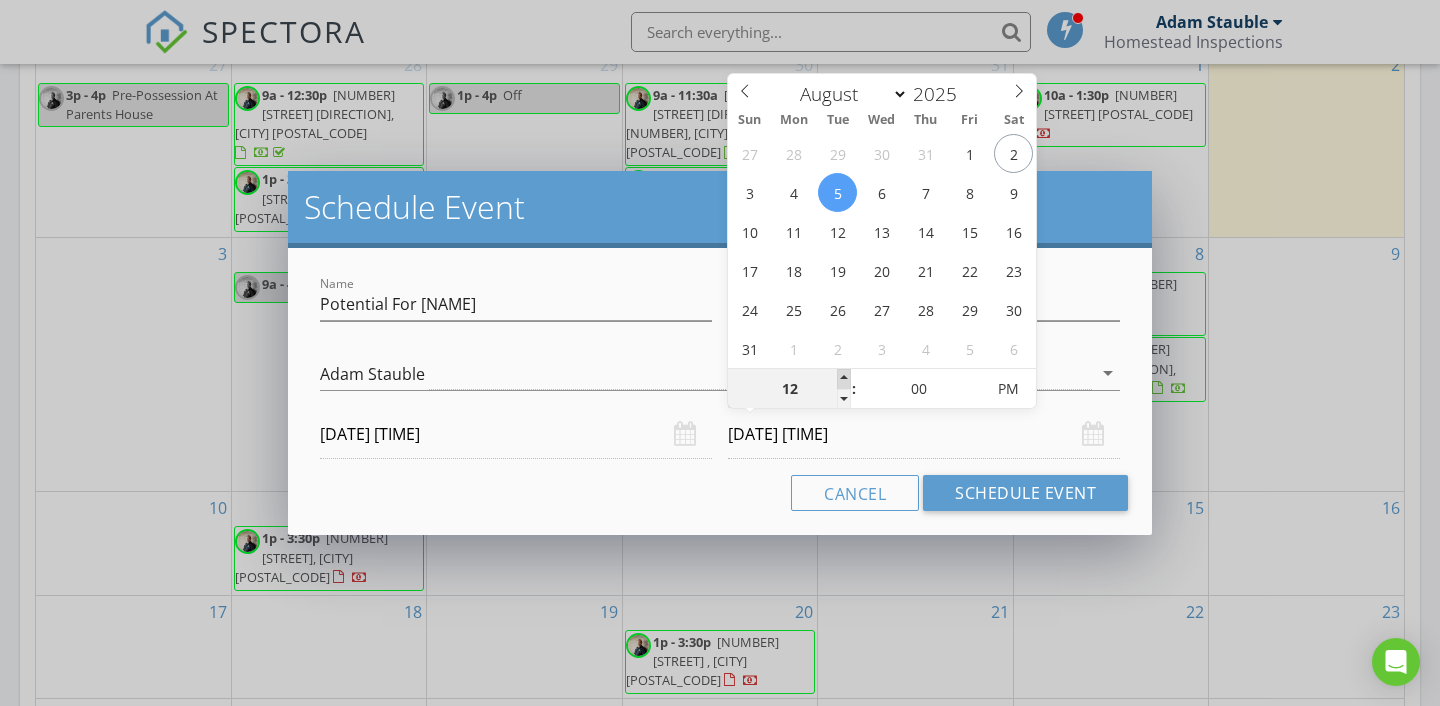 type on "01" 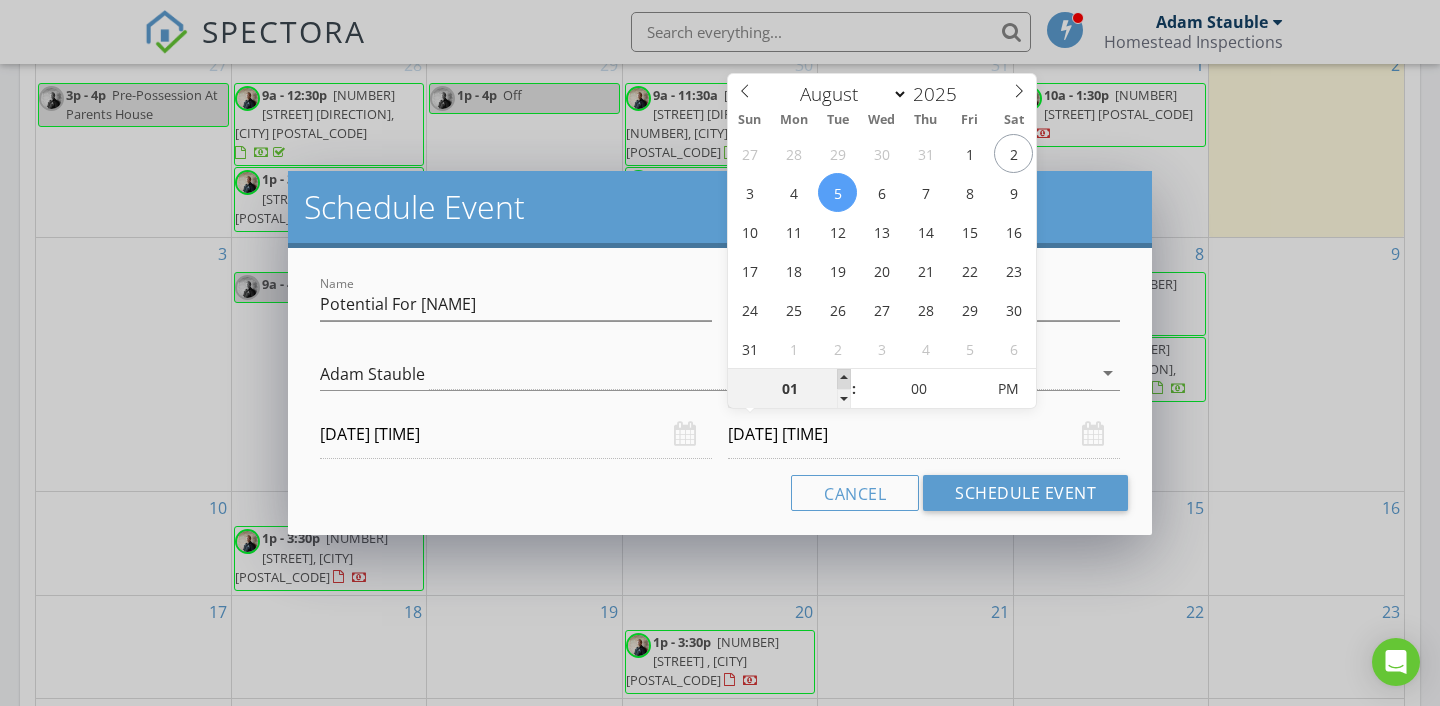 click at bounding box center (844, 379) 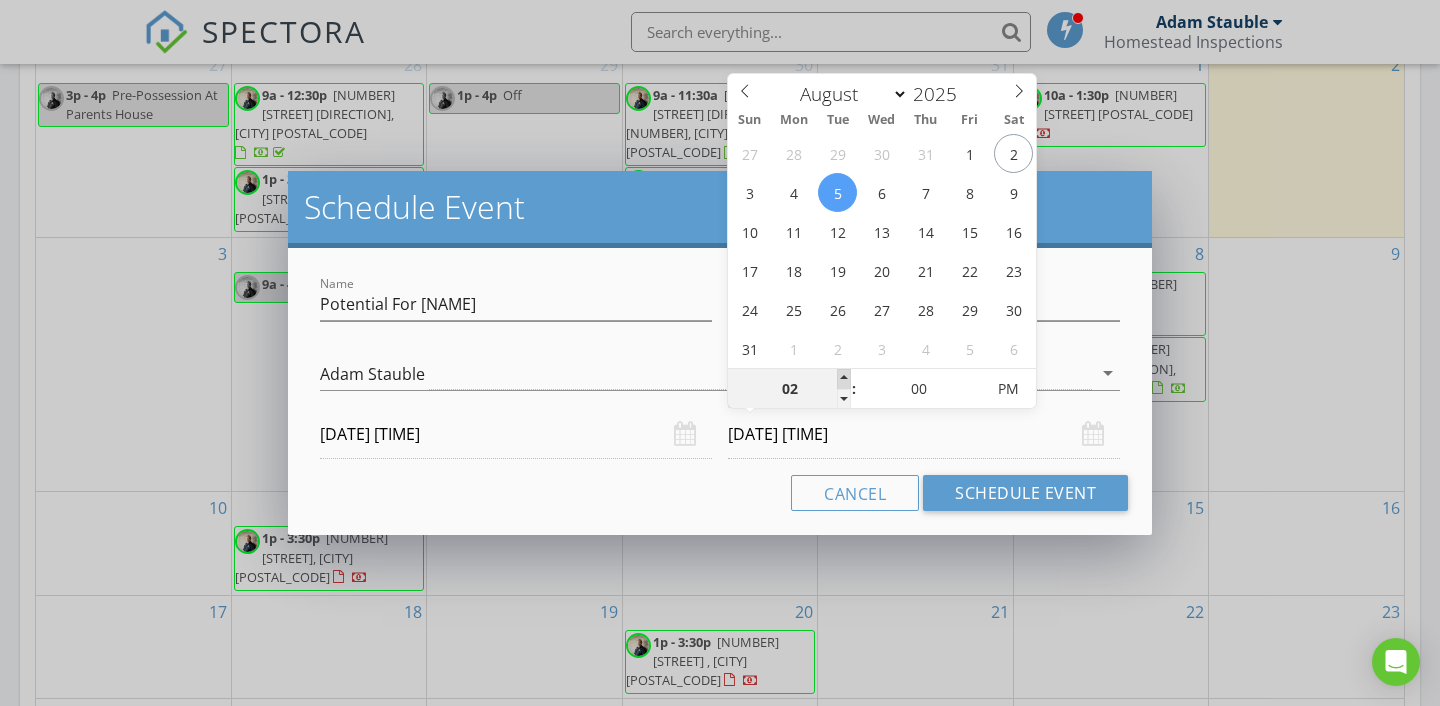 click at bounding box center [844, 379] 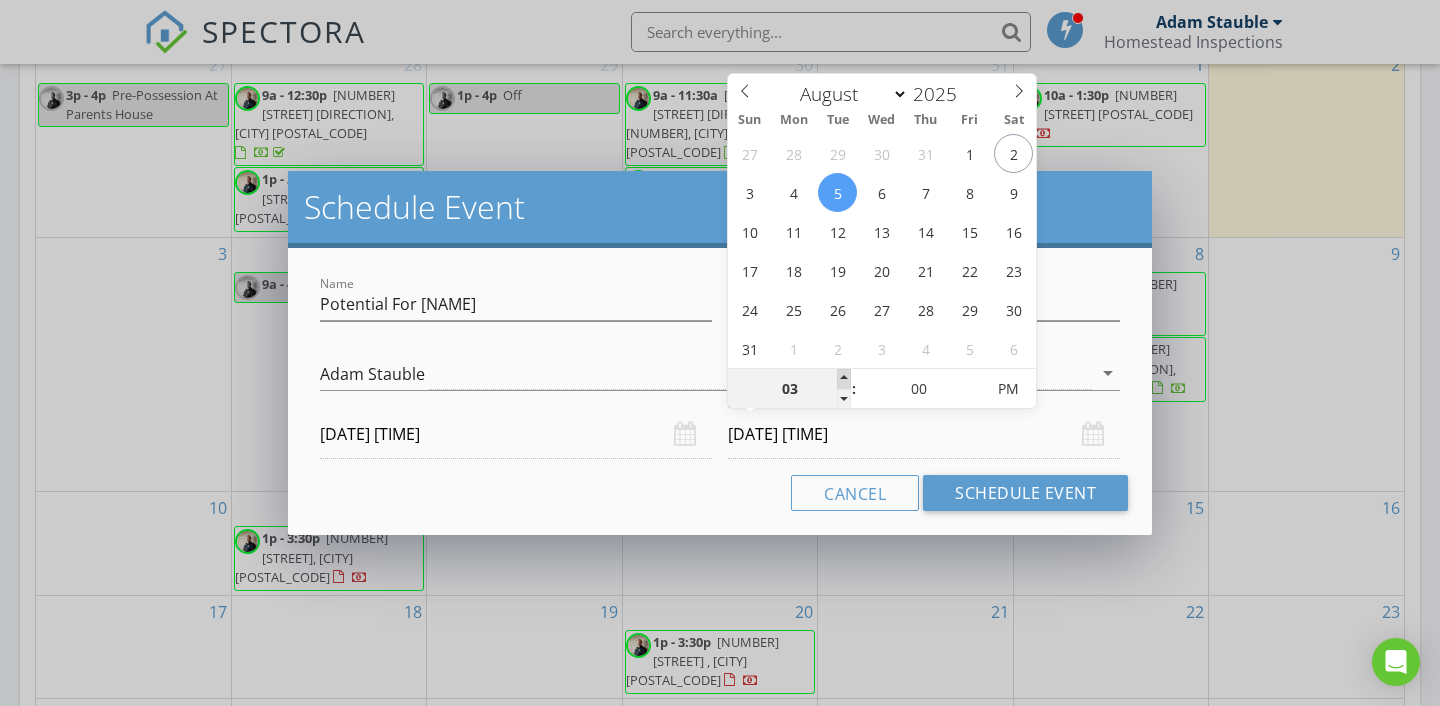 click at bounding box center [844, 379] 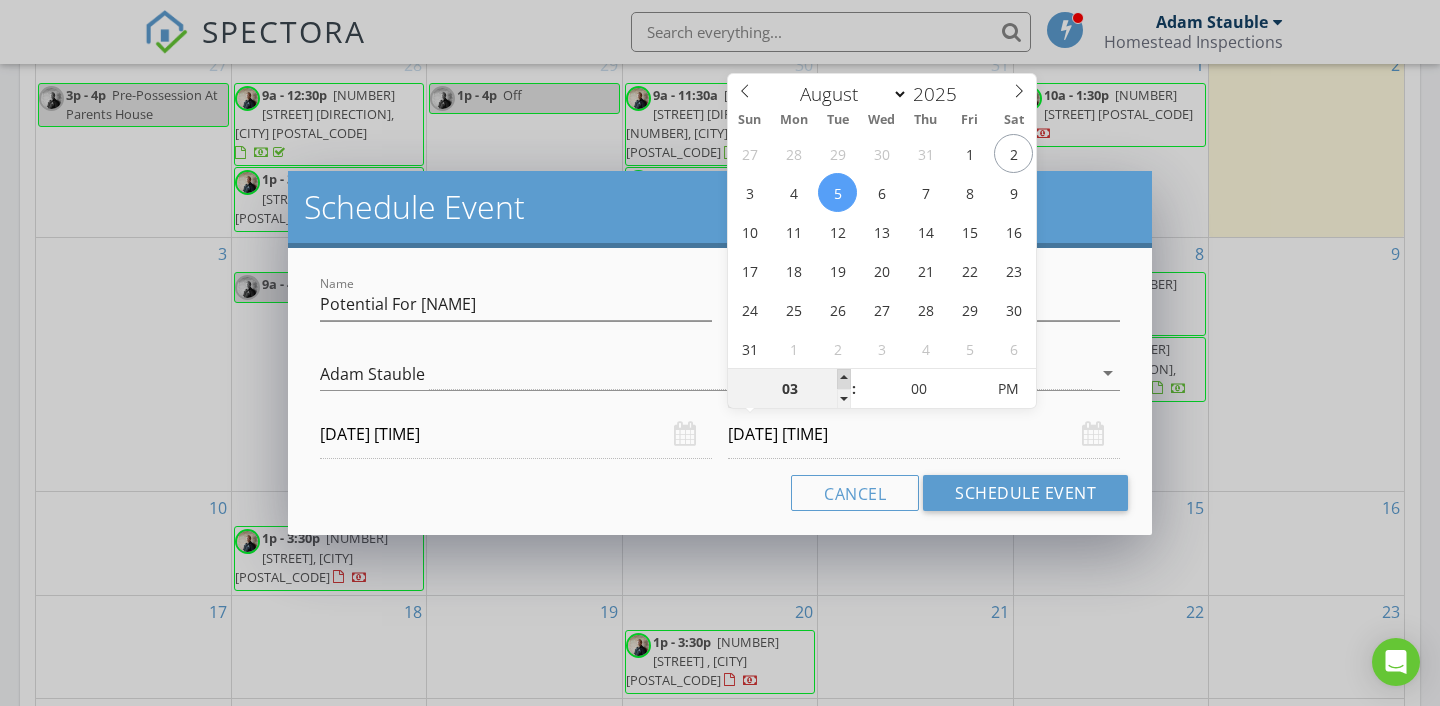 type on "04" 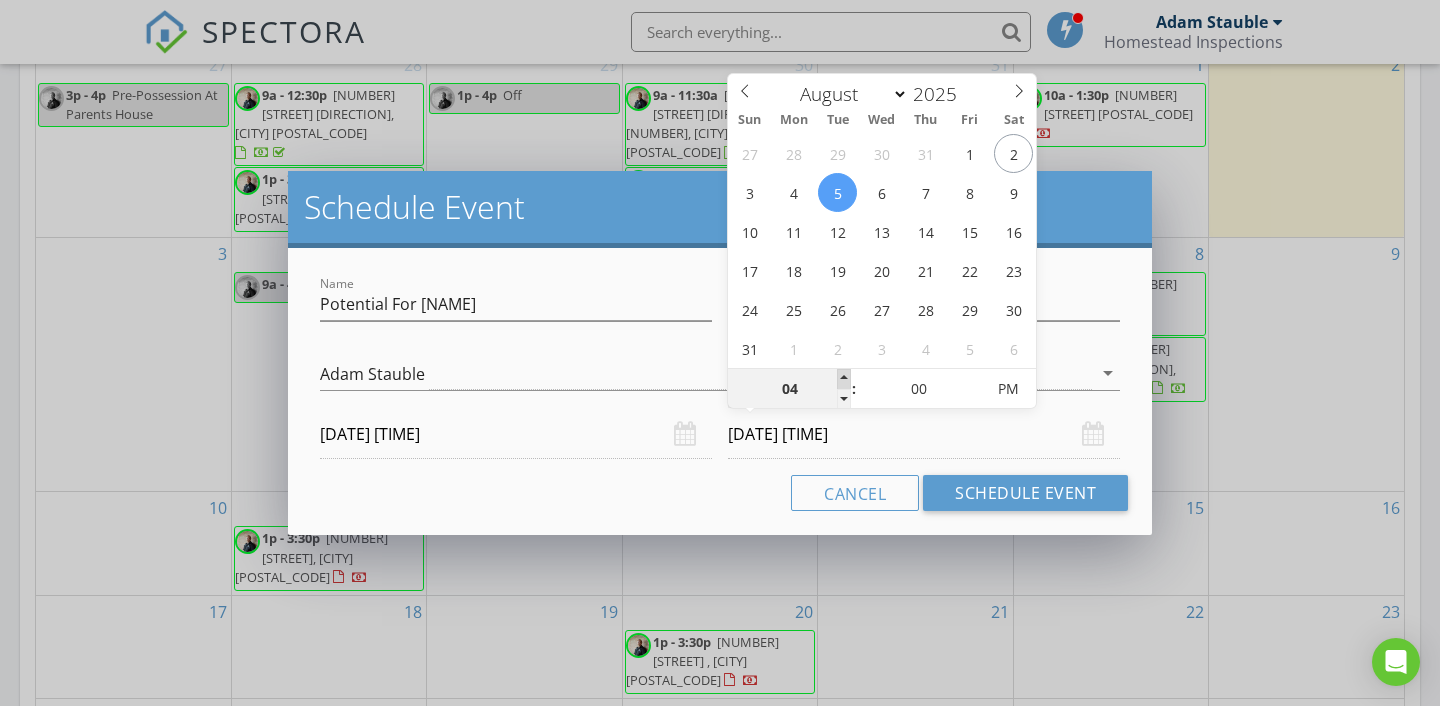 click at bounding box center (844, 379) 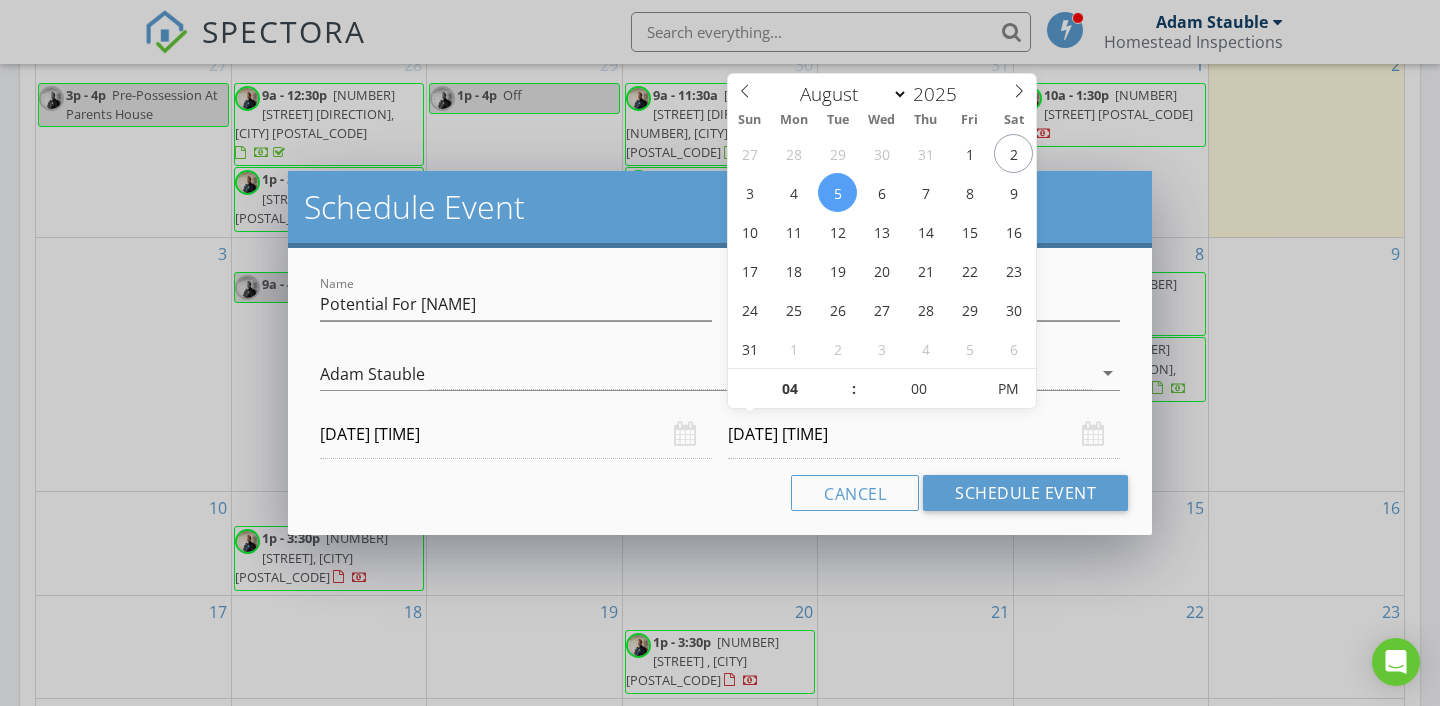 click on "05/08/2025 4:00 PM" at bounding box center [924, 434] 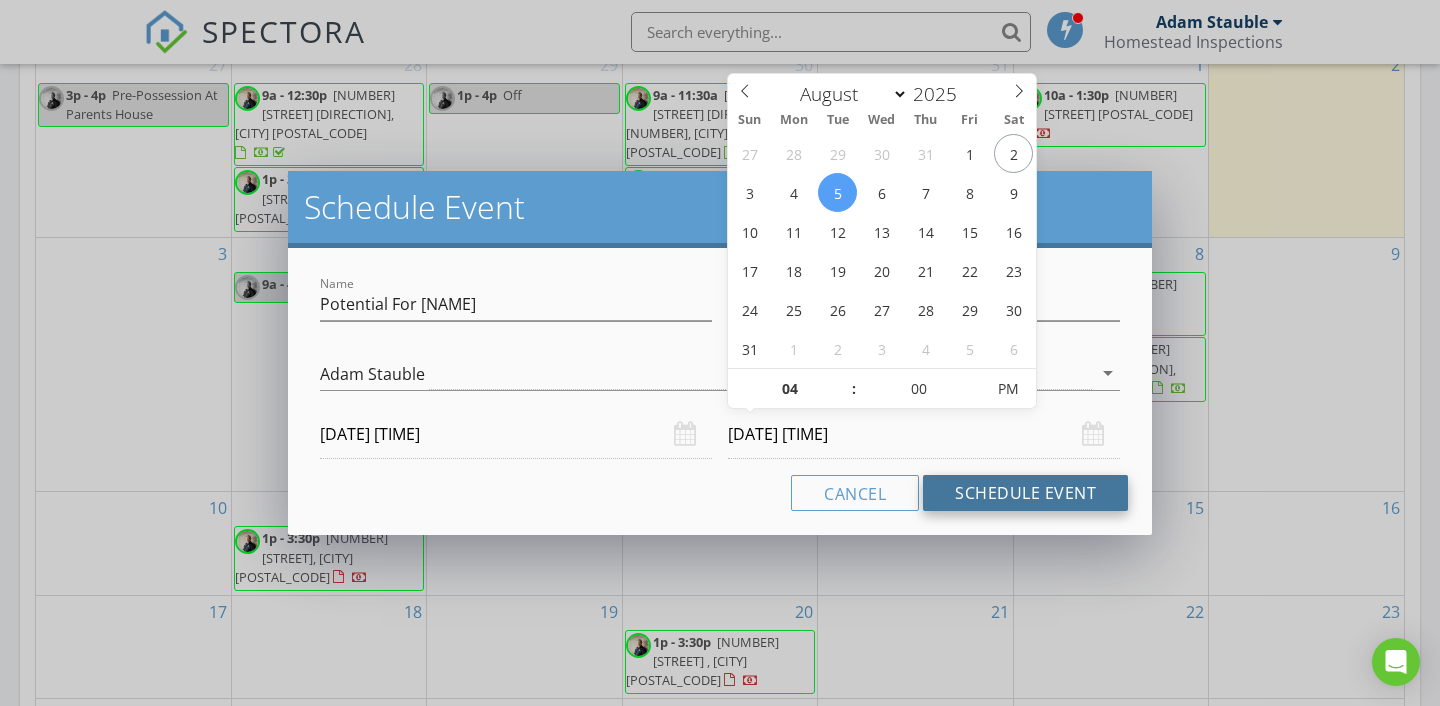 click on "Schedule Event" at bounding box center (1025, 493) 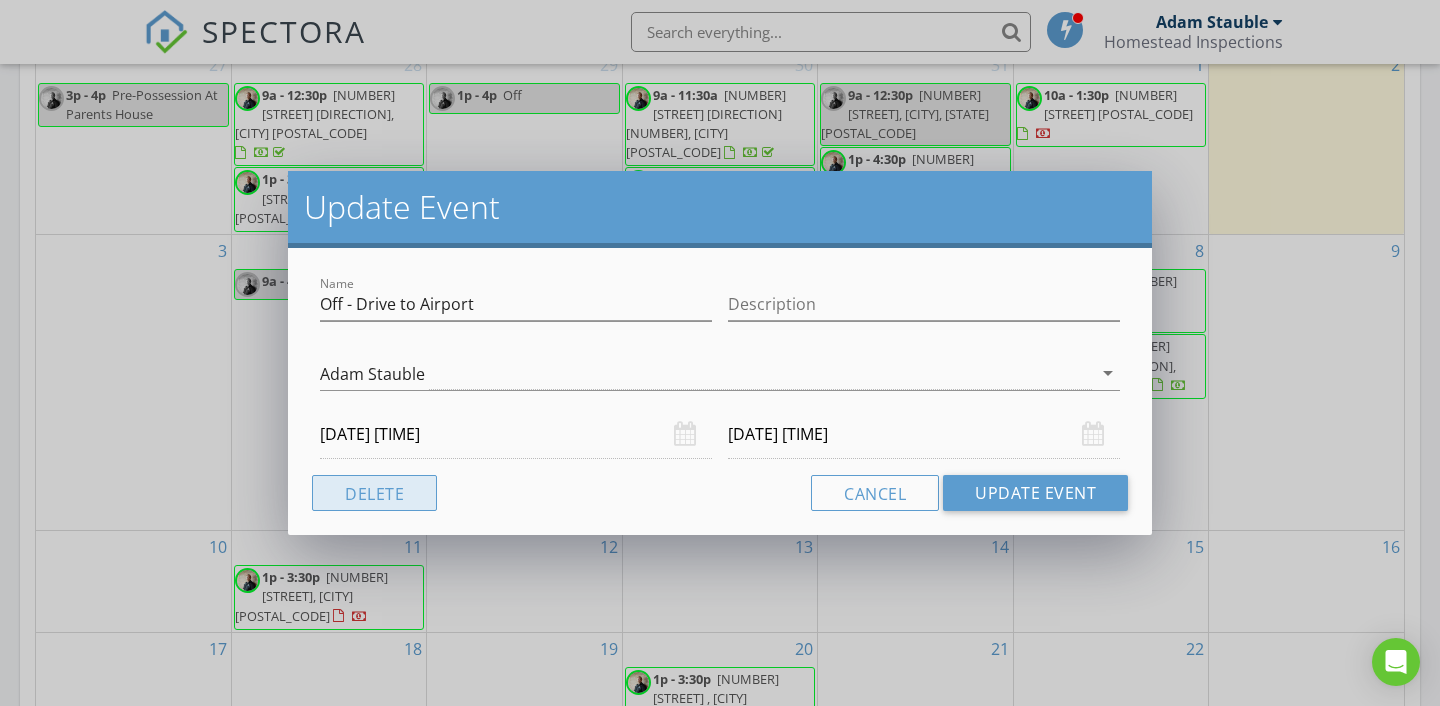 click on "Delete" at bounding box center (374, 493) 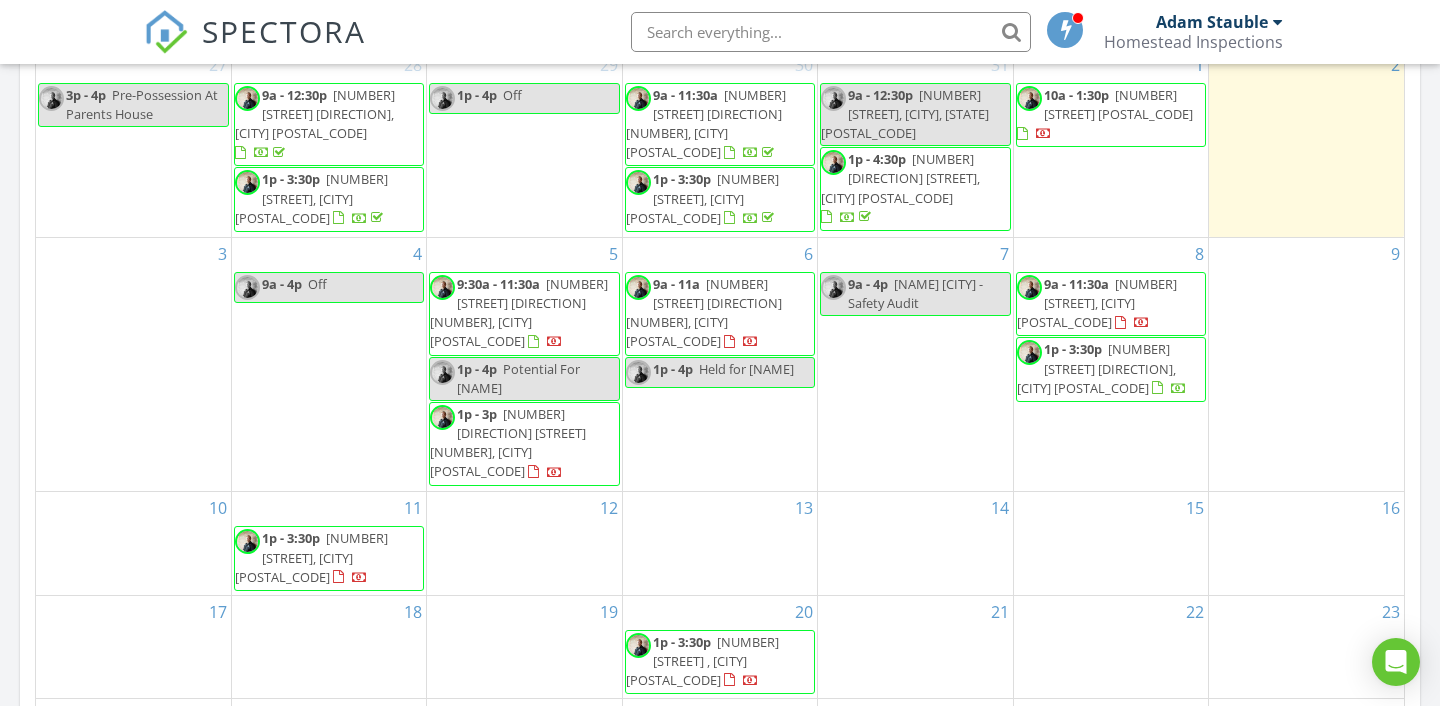 click on "8
9a - 11:30a
65 Carolina Dr, Cochrane T4C 1C4
1p - 3:30p
452 Quarry Way SE, Calgary T2C 5N4" at bounding box center (1111, 365) 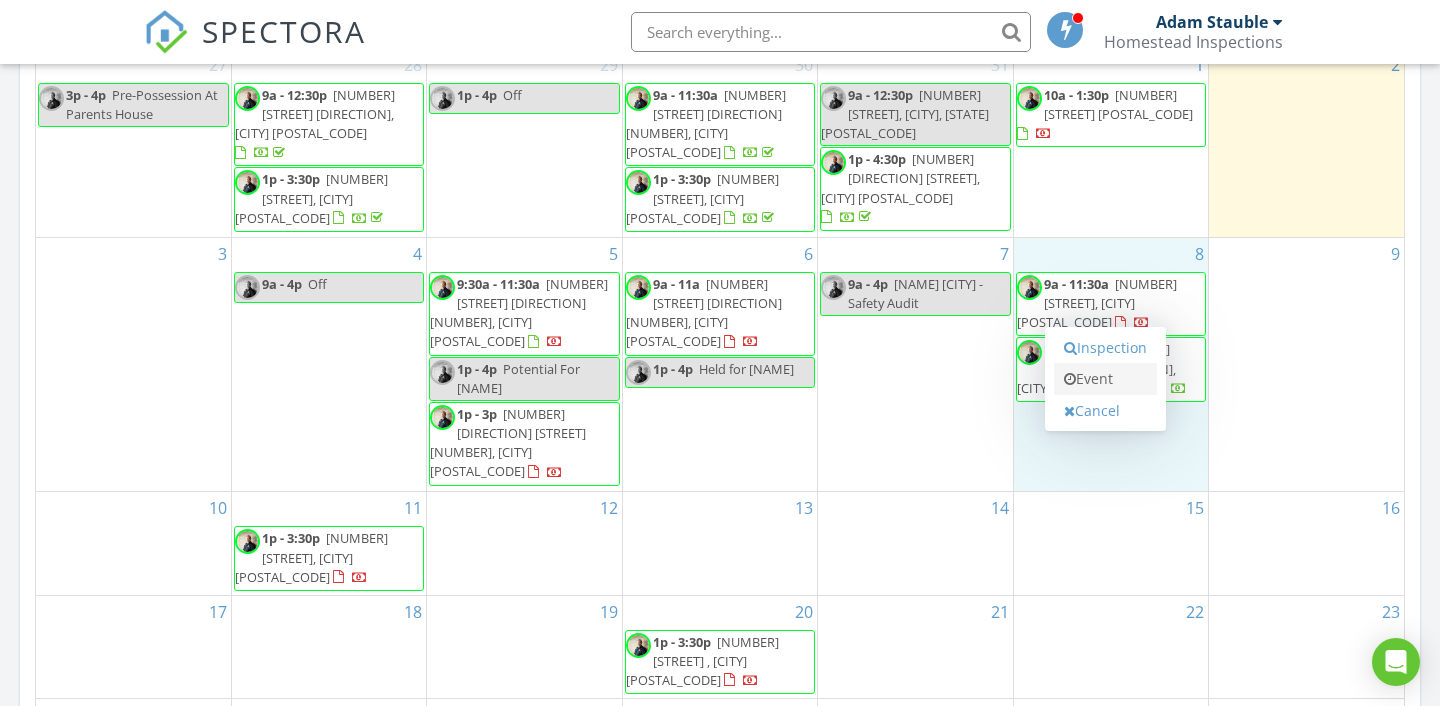 click on "Event" at bounding box center [1105, 379] 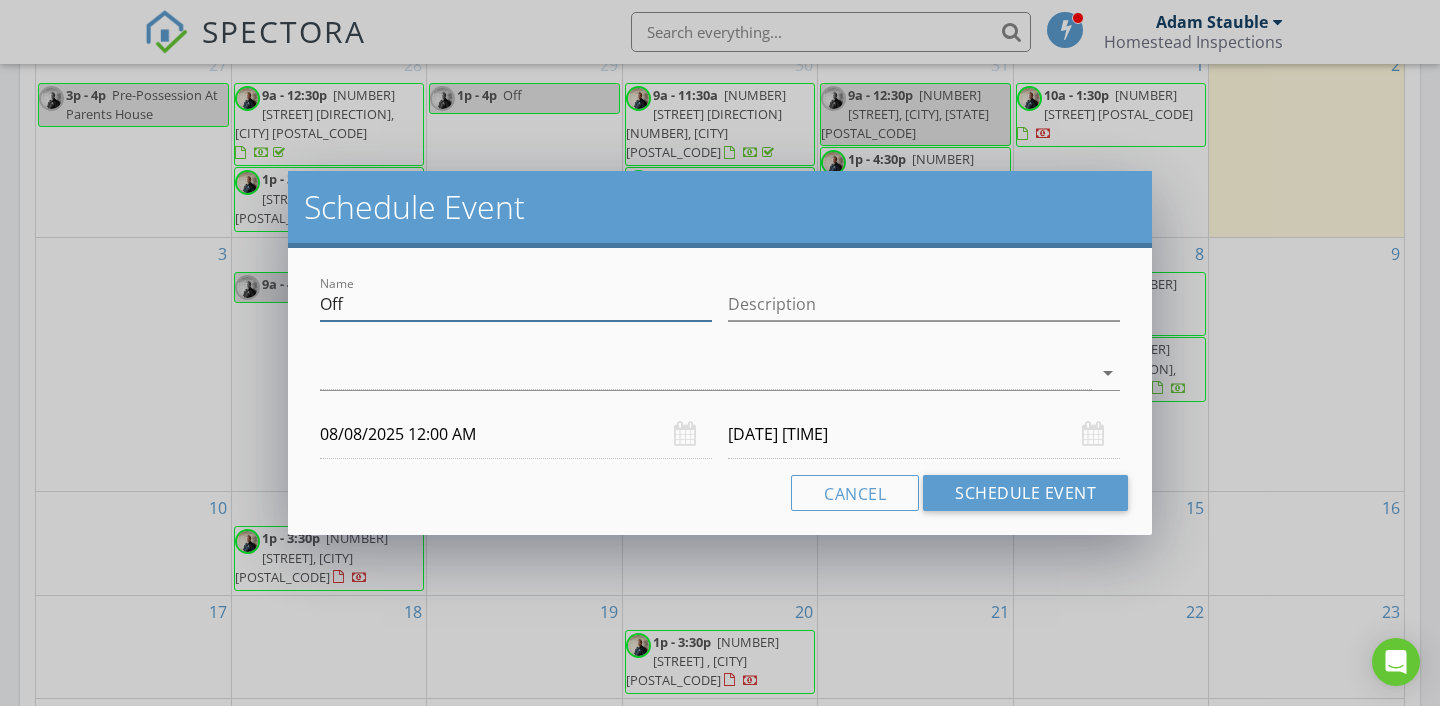 click on "Off" at bounding box center (516, 304) 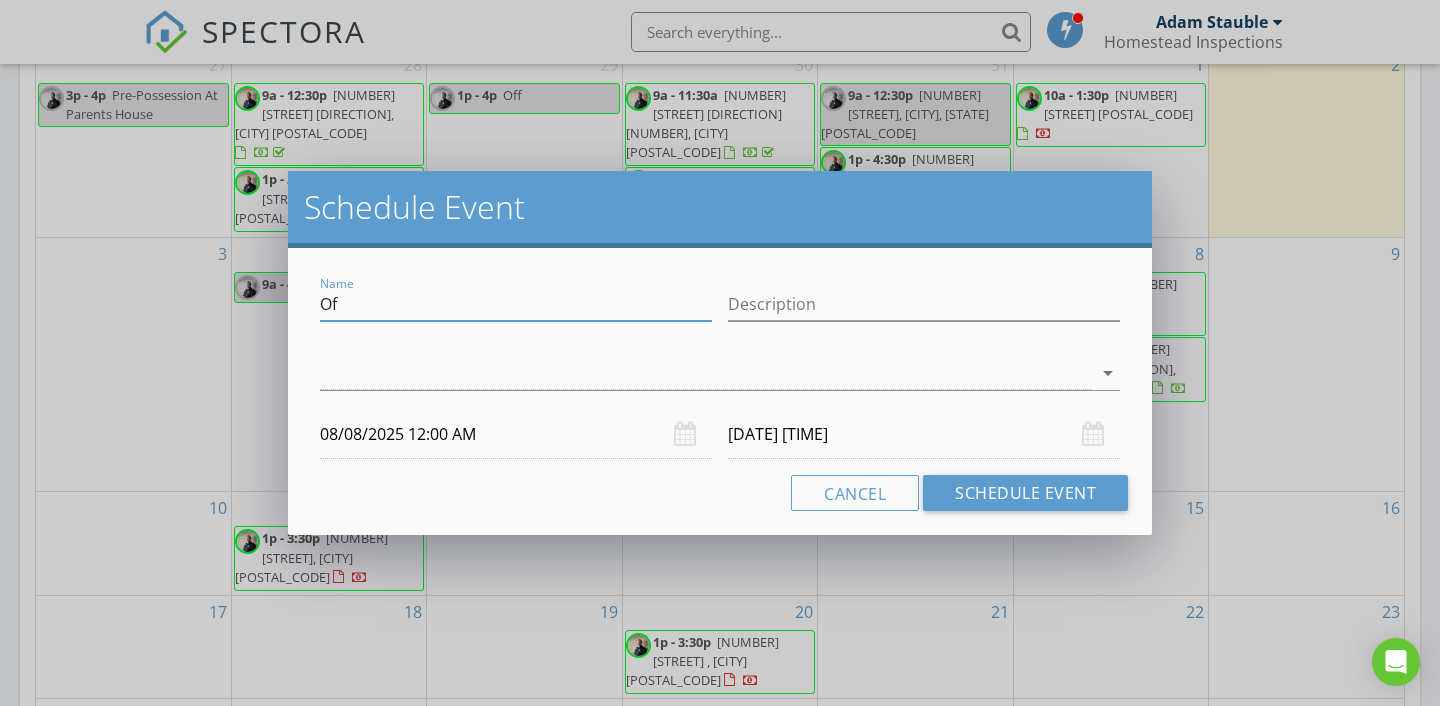 type on "O" 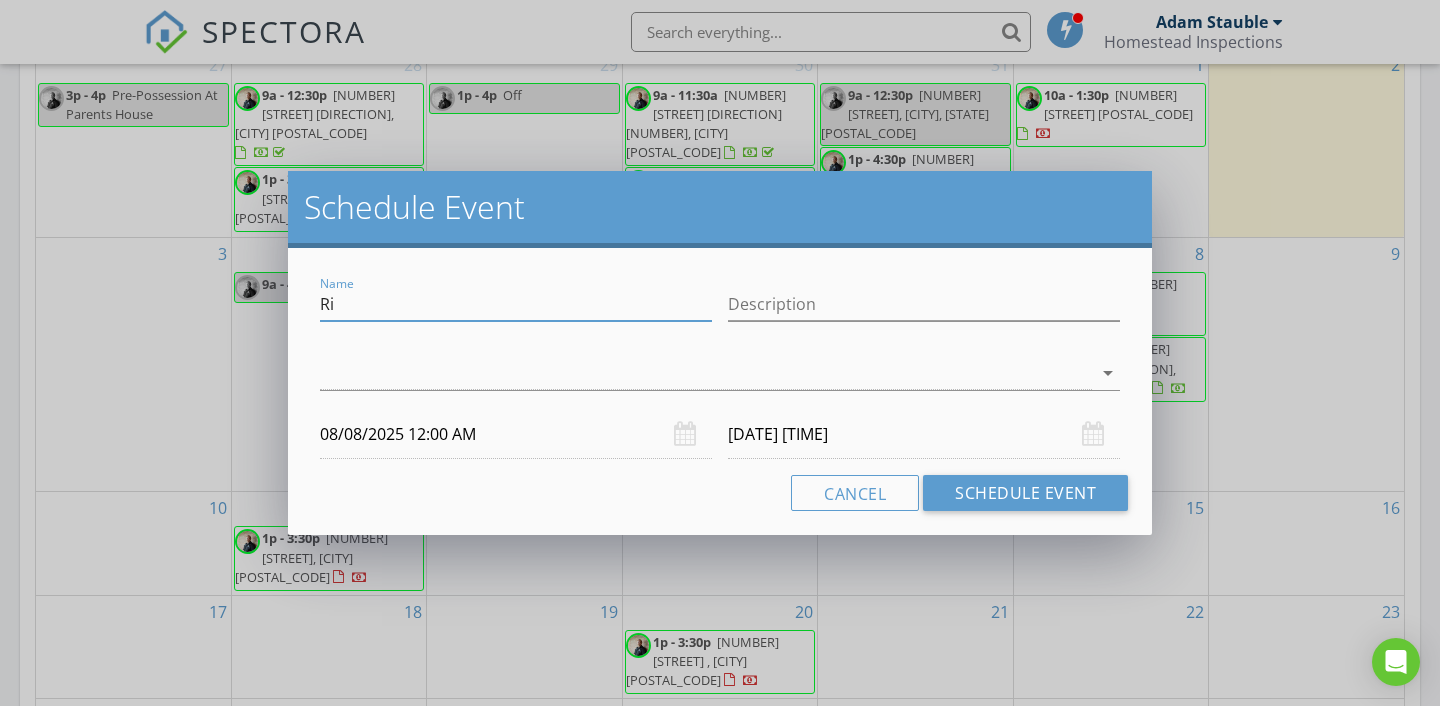 type on "R" 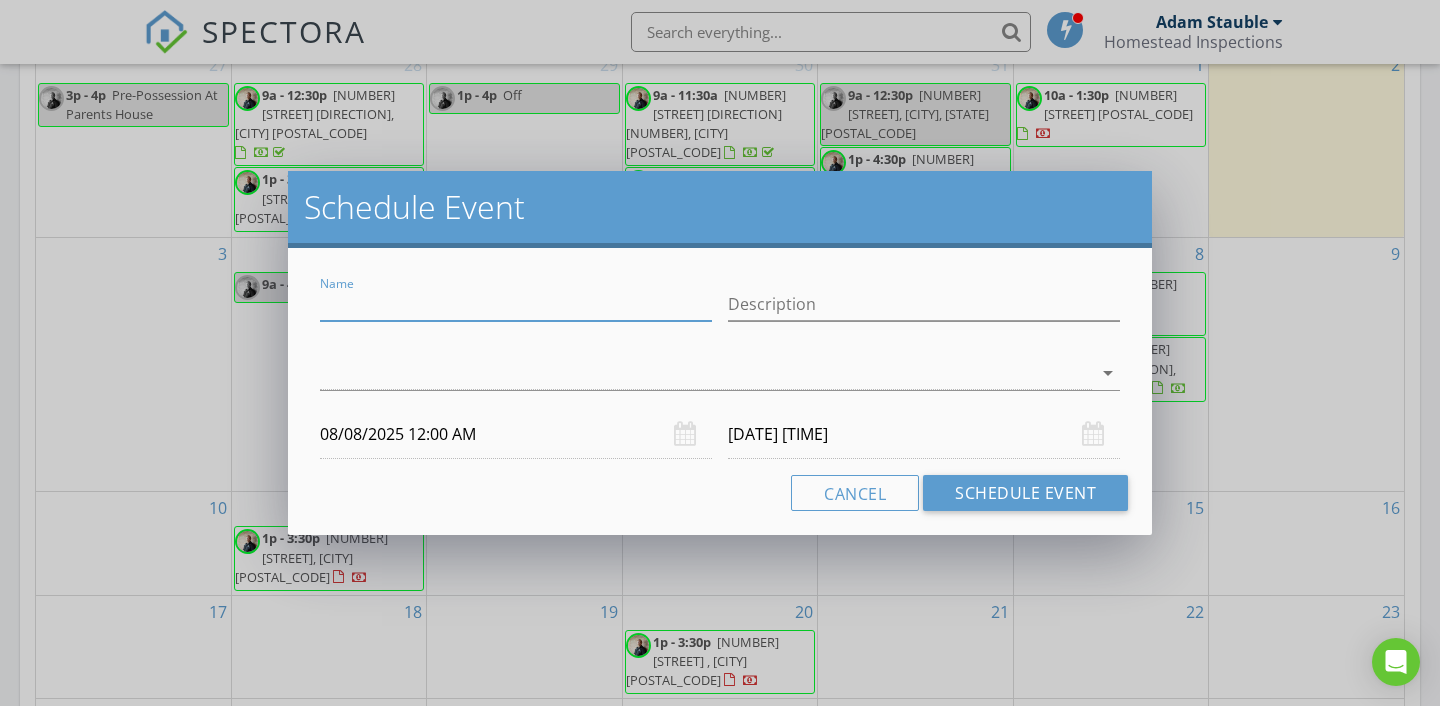 click on "Name" at bounding box center [516, 304] 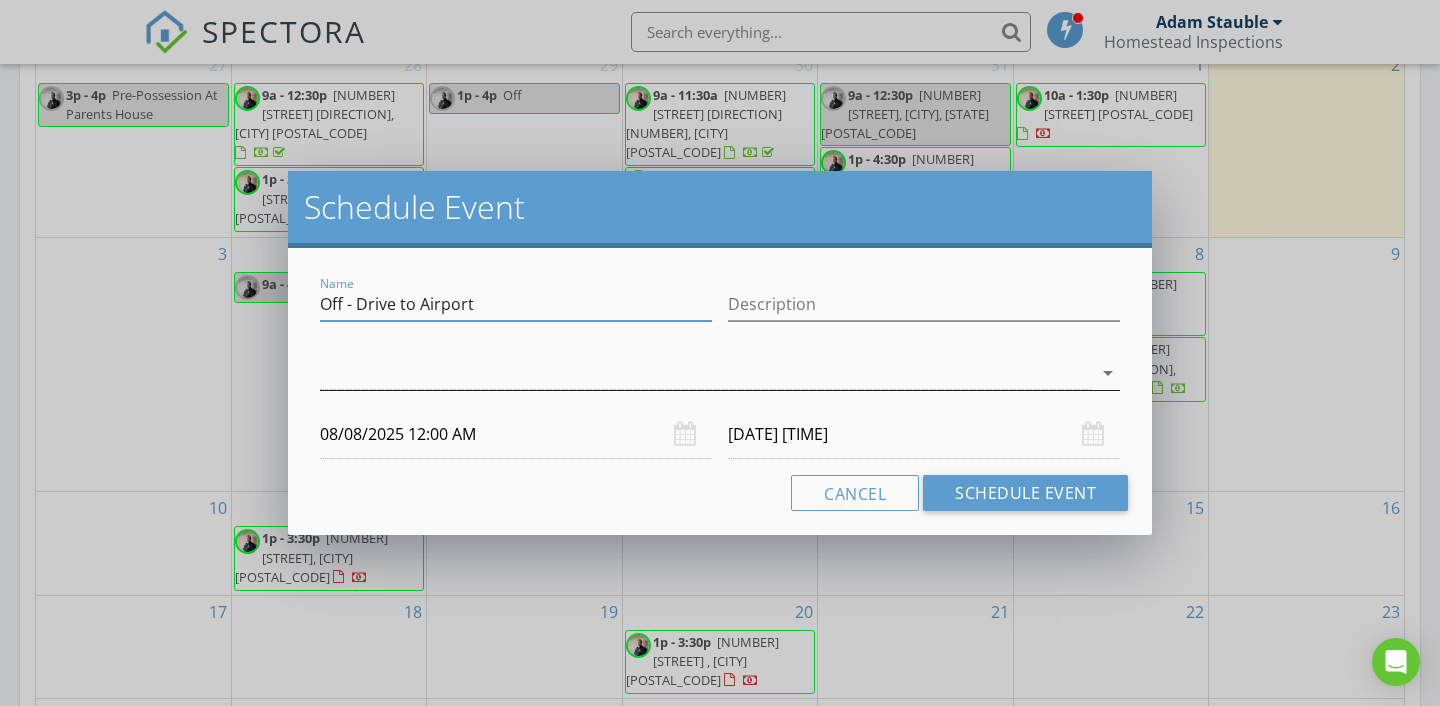 click at bounding box center (706, 373) 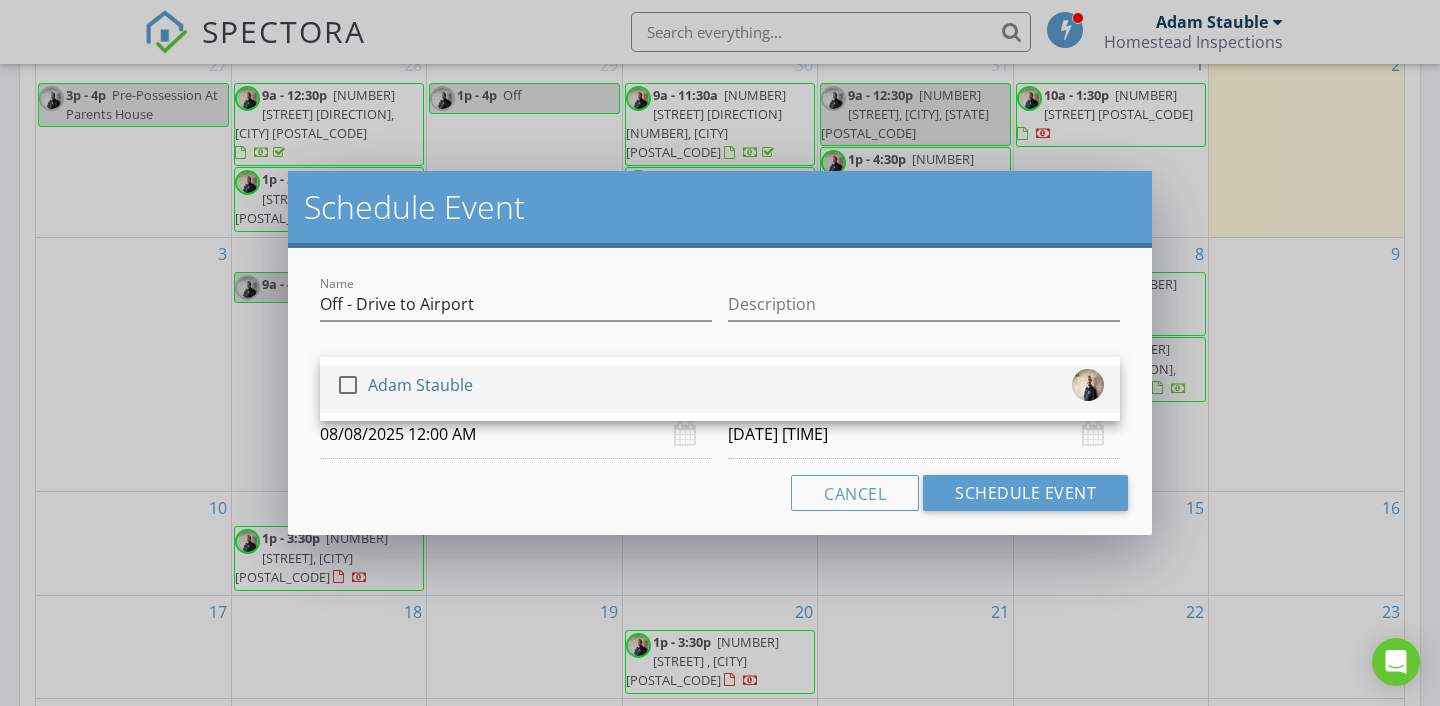 click on "Adam Stauble" at bounding box center [420, 385] 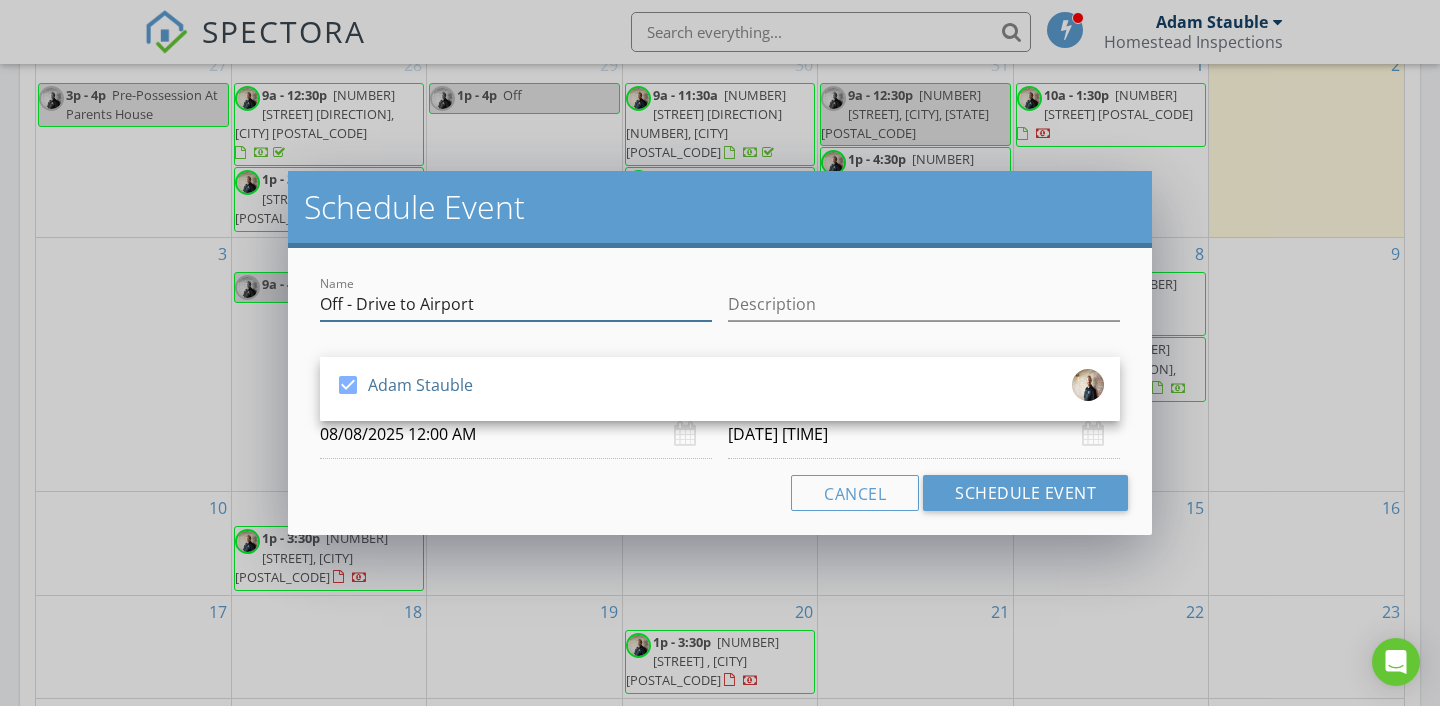 click on "Off - Drive to Airport" at bounding box center [516, 304] 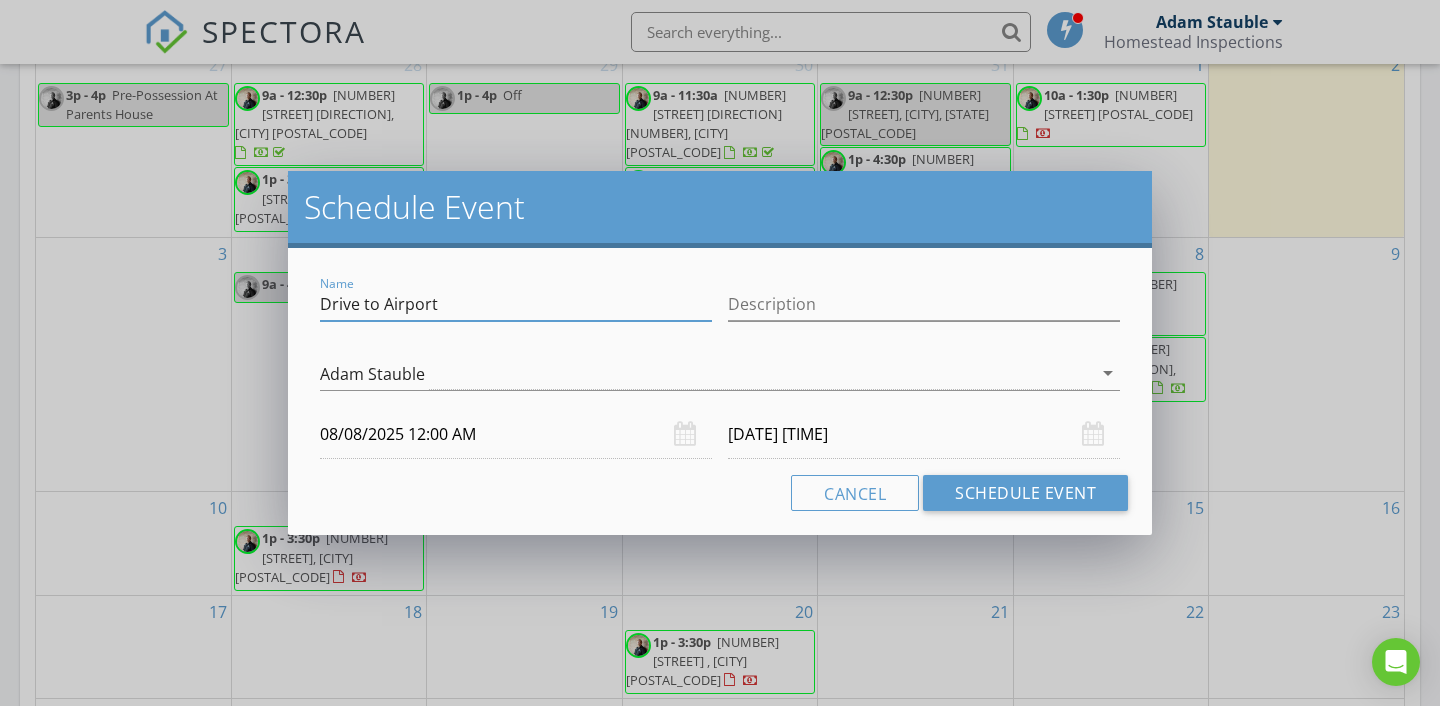type on "Drive to Airport" 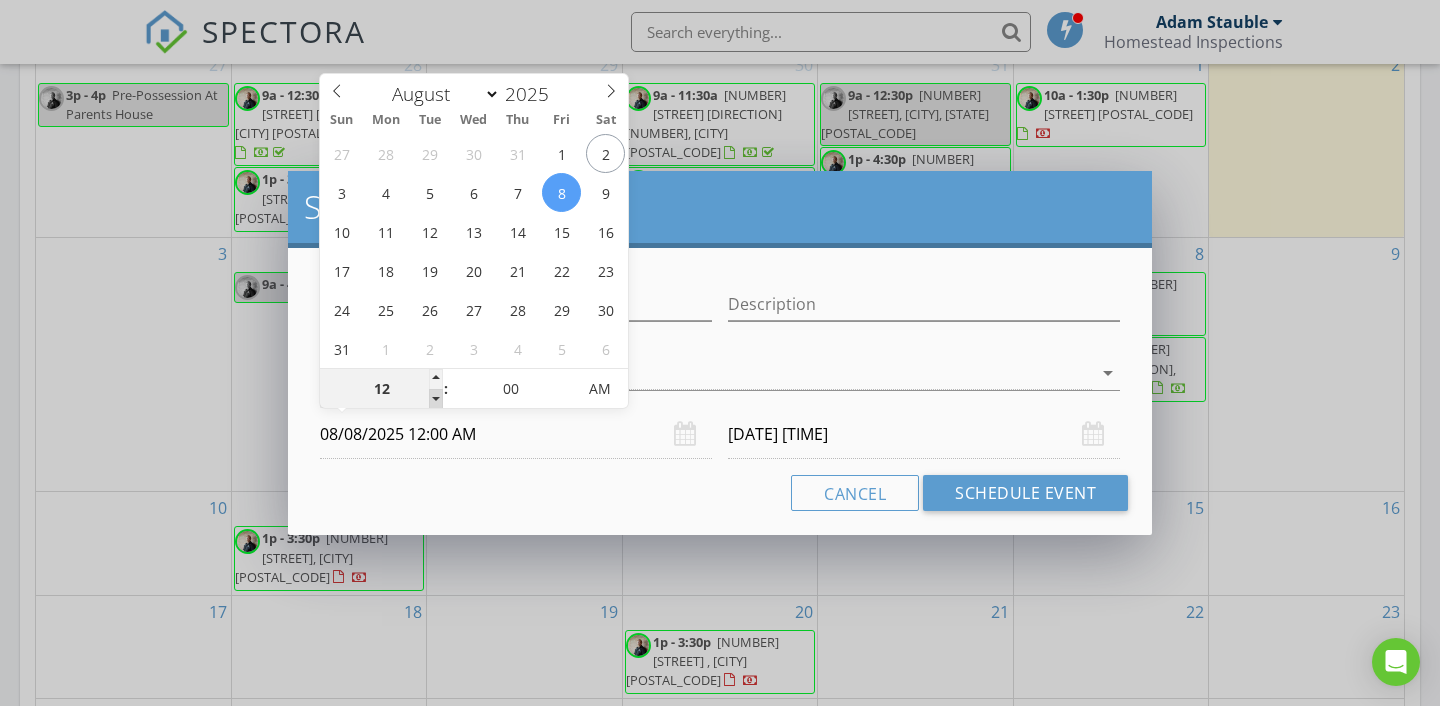 type on "11" 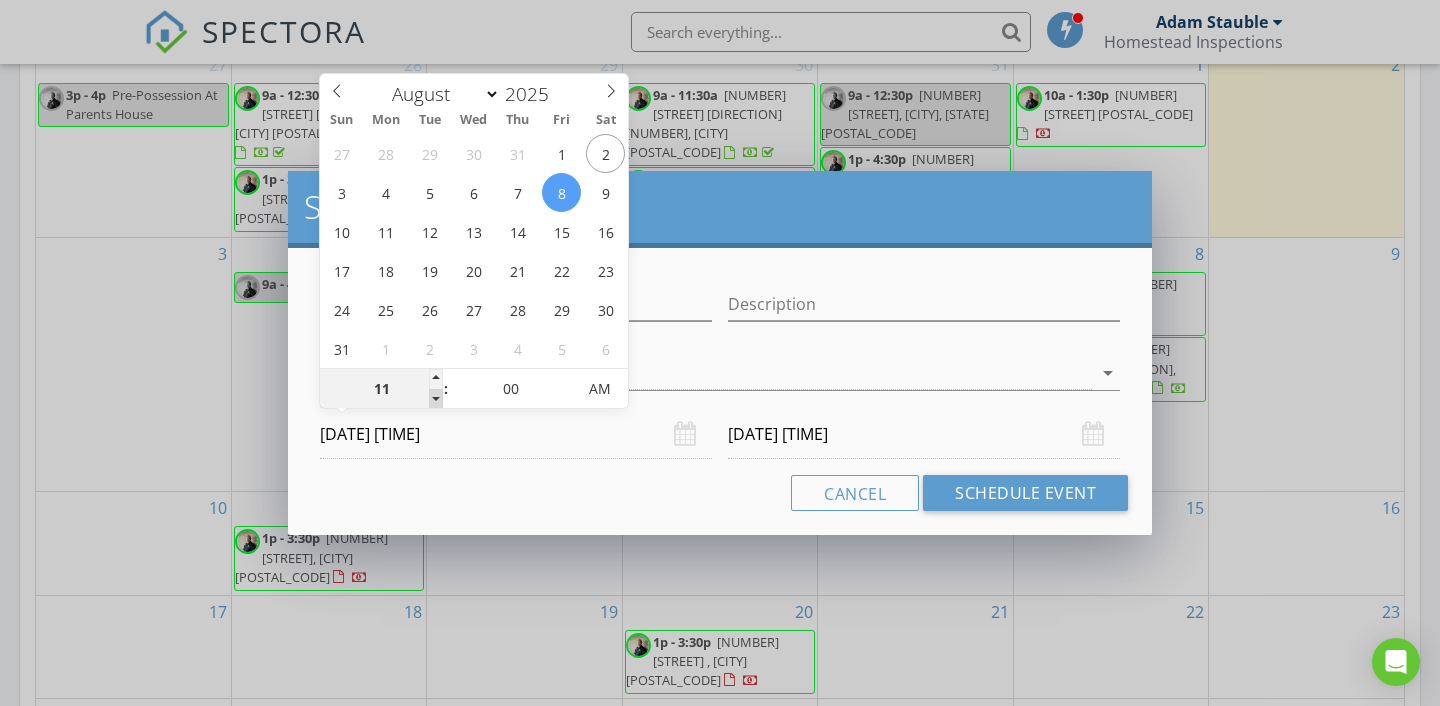 click at bounding box center [436, 399] 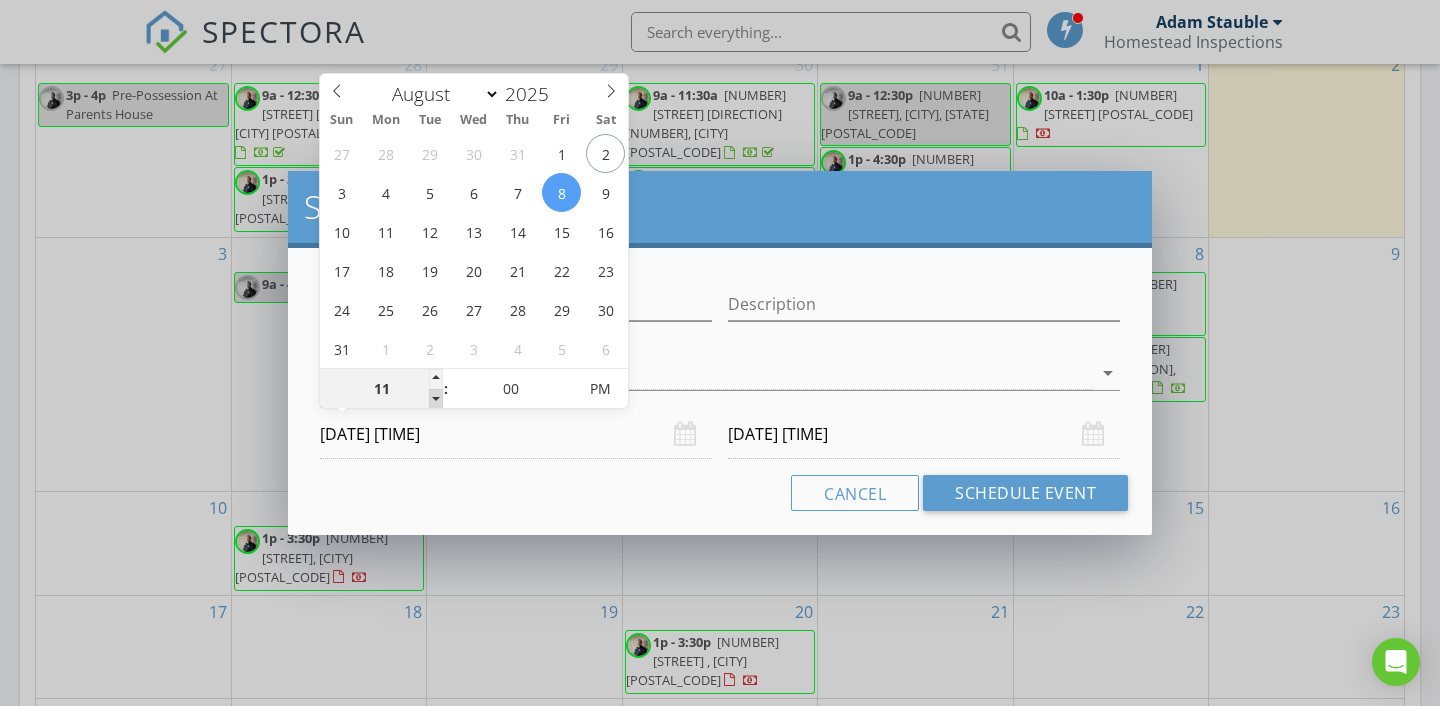 type on "10" 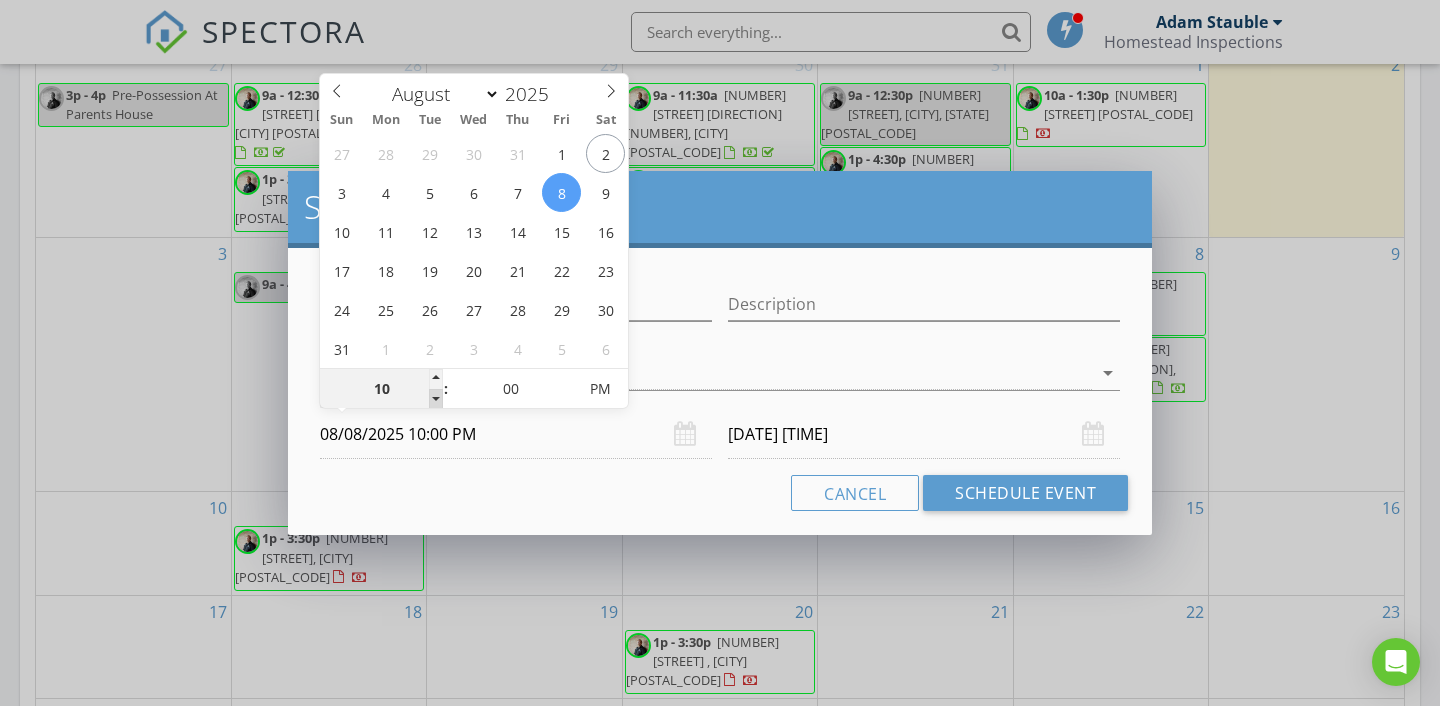 click at bounding box center [436, 399] 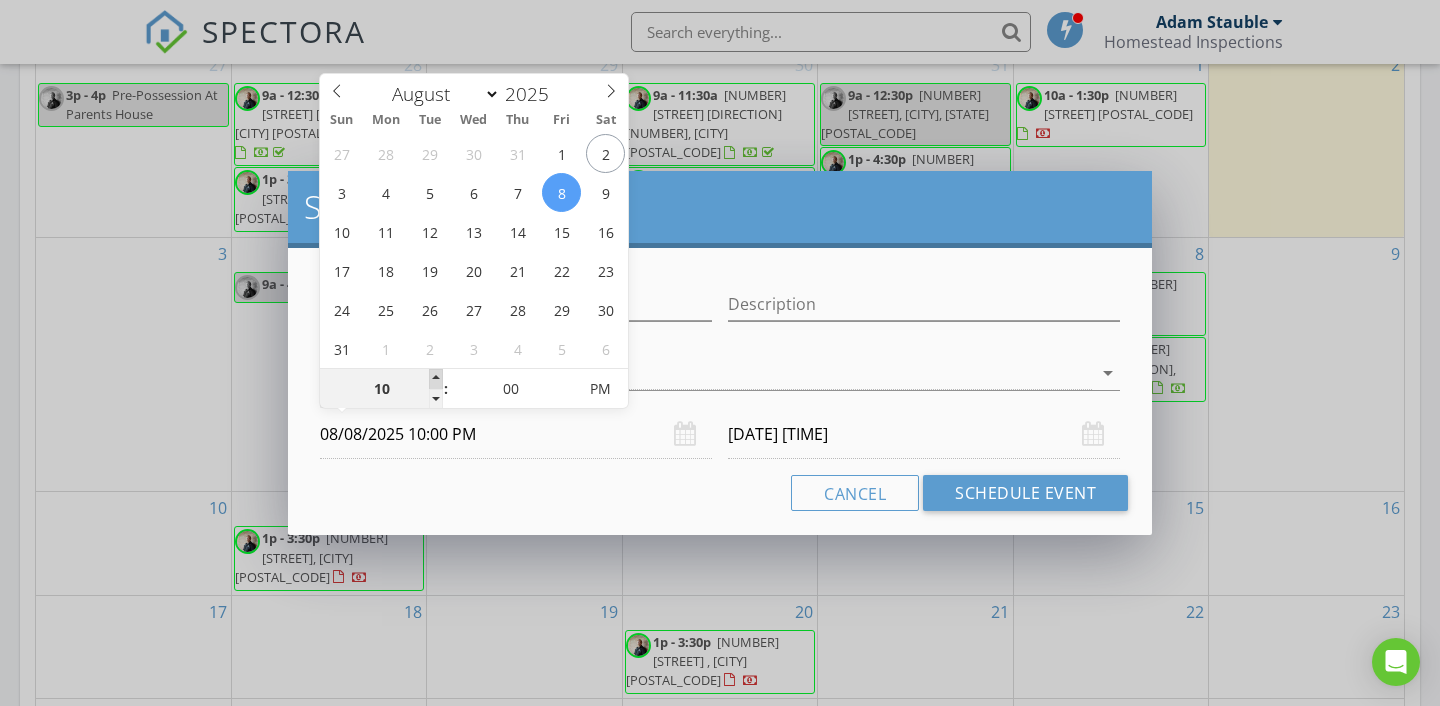 type on "10" 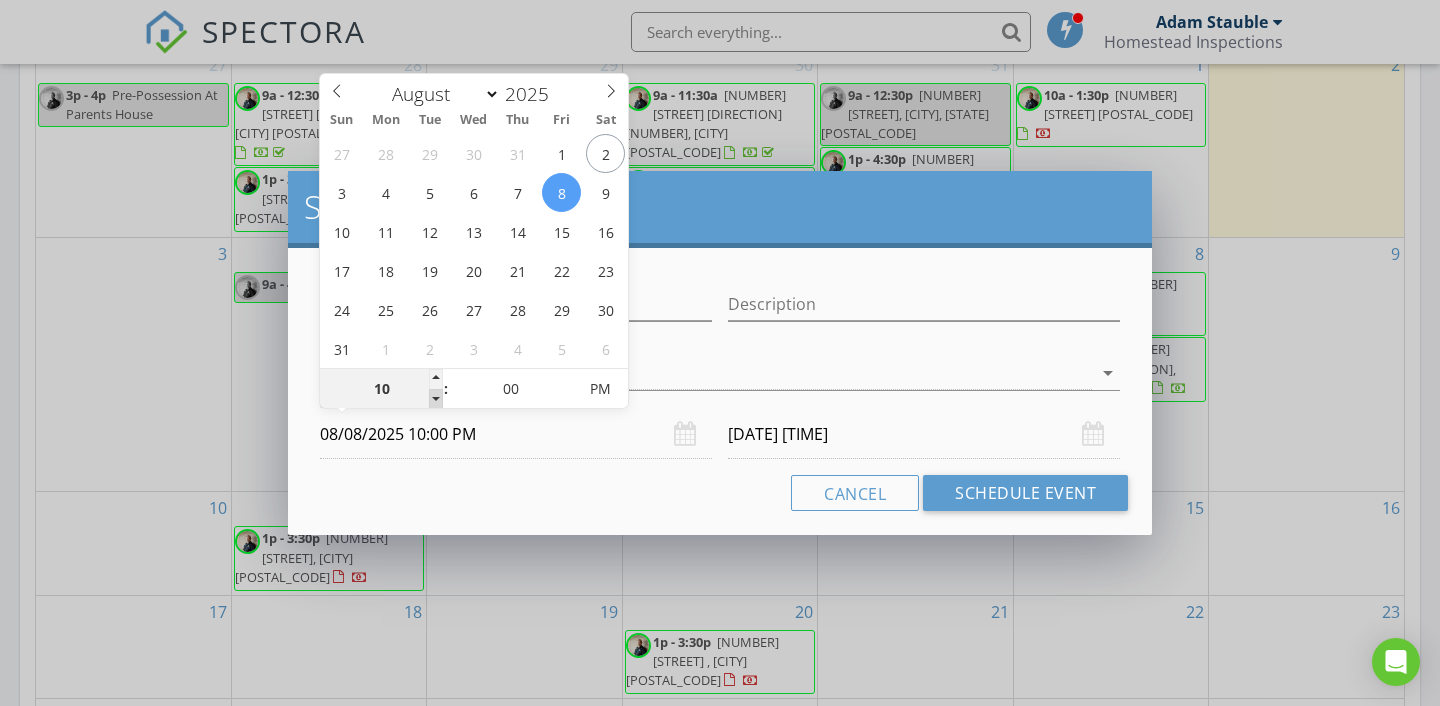 type on "09" 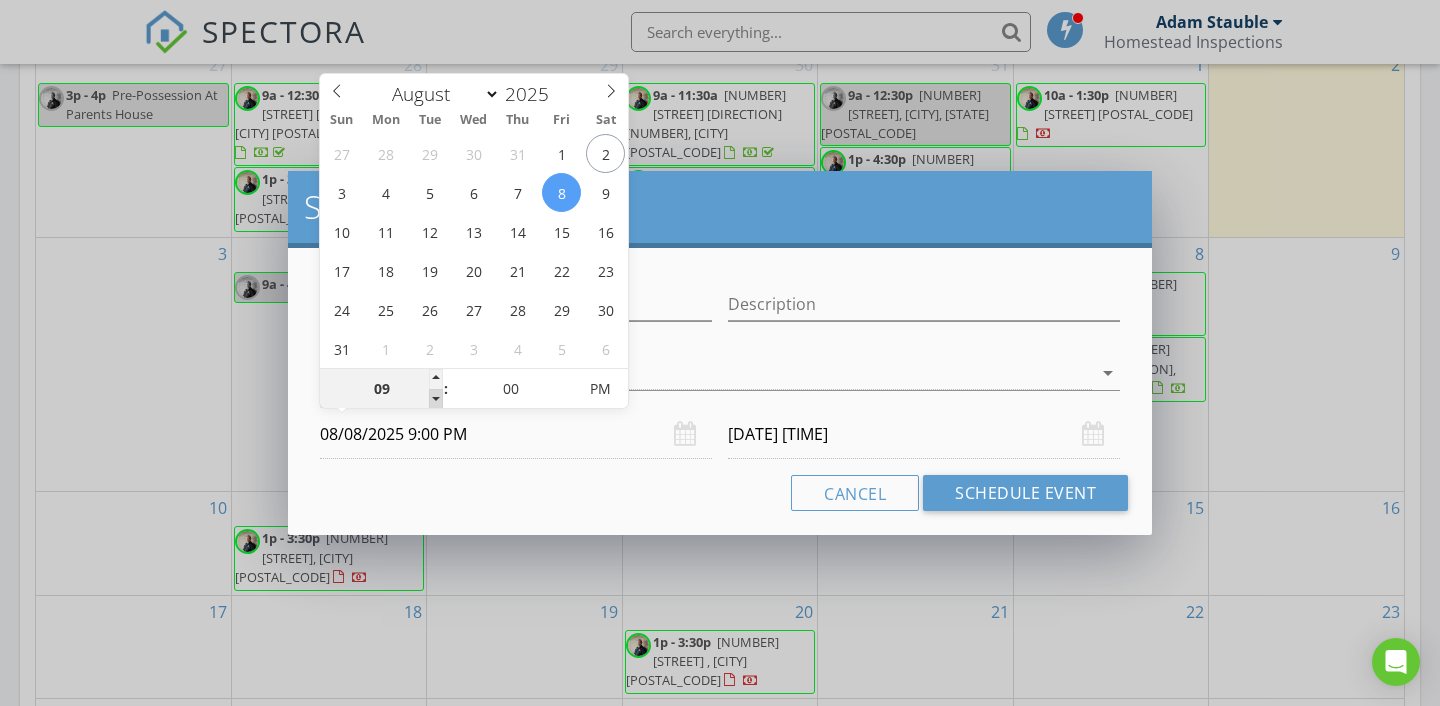 click at bounding box center [436, 399] 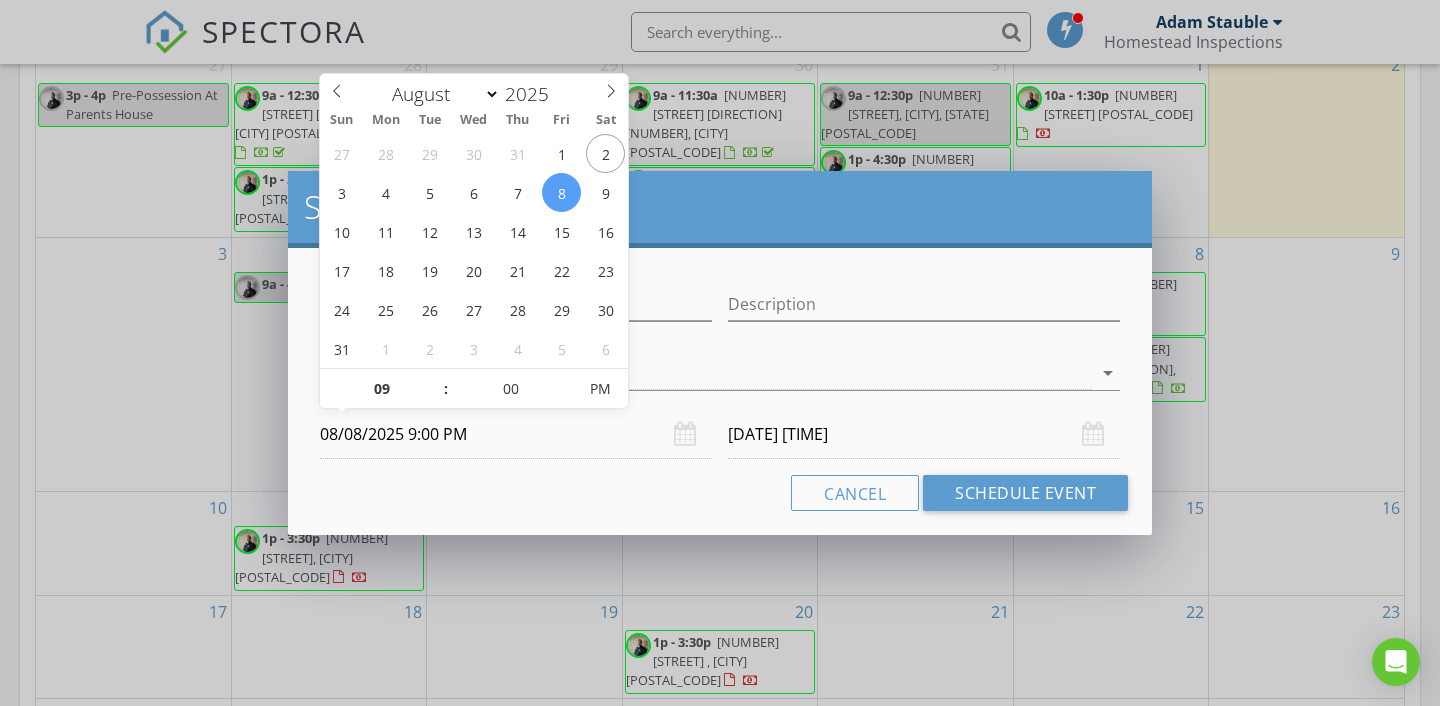 type on "09" 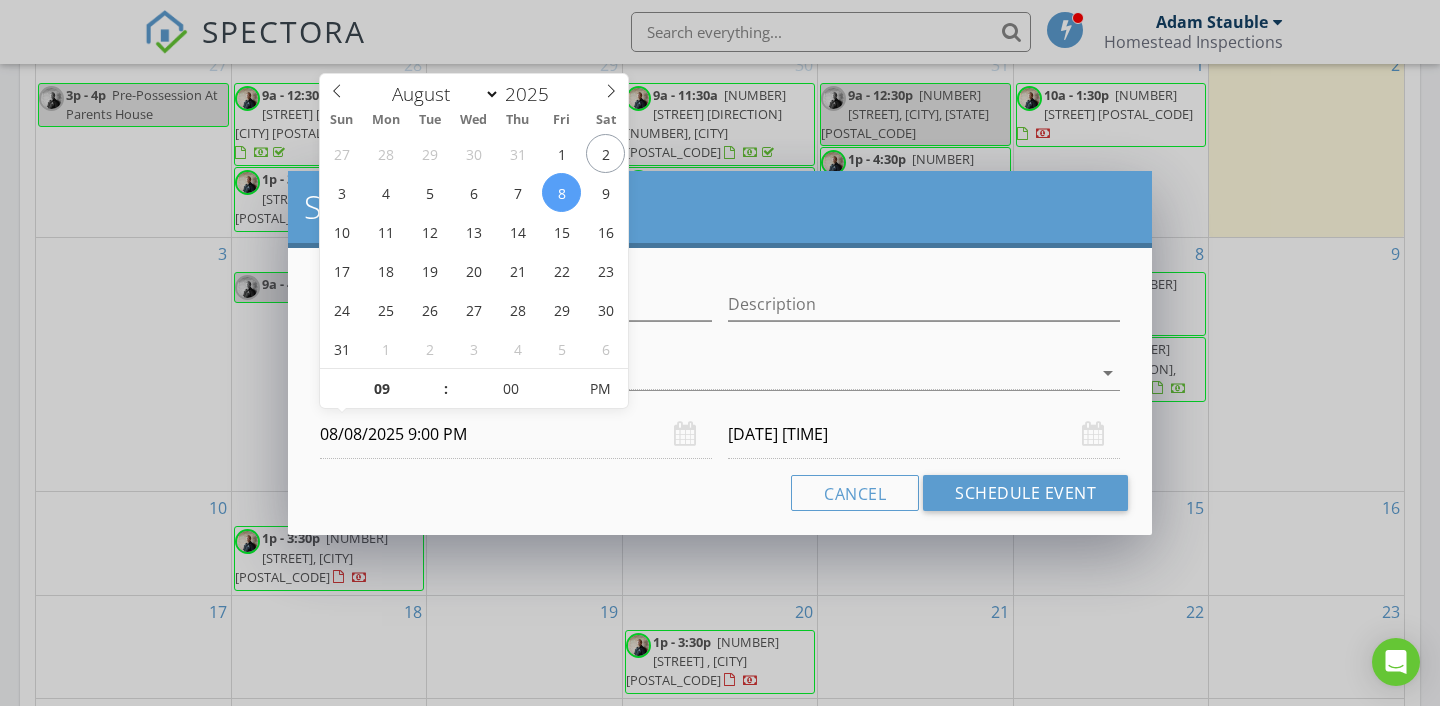 click on "09/08/2025 9:00 PM" at bounding box center (924, 434) 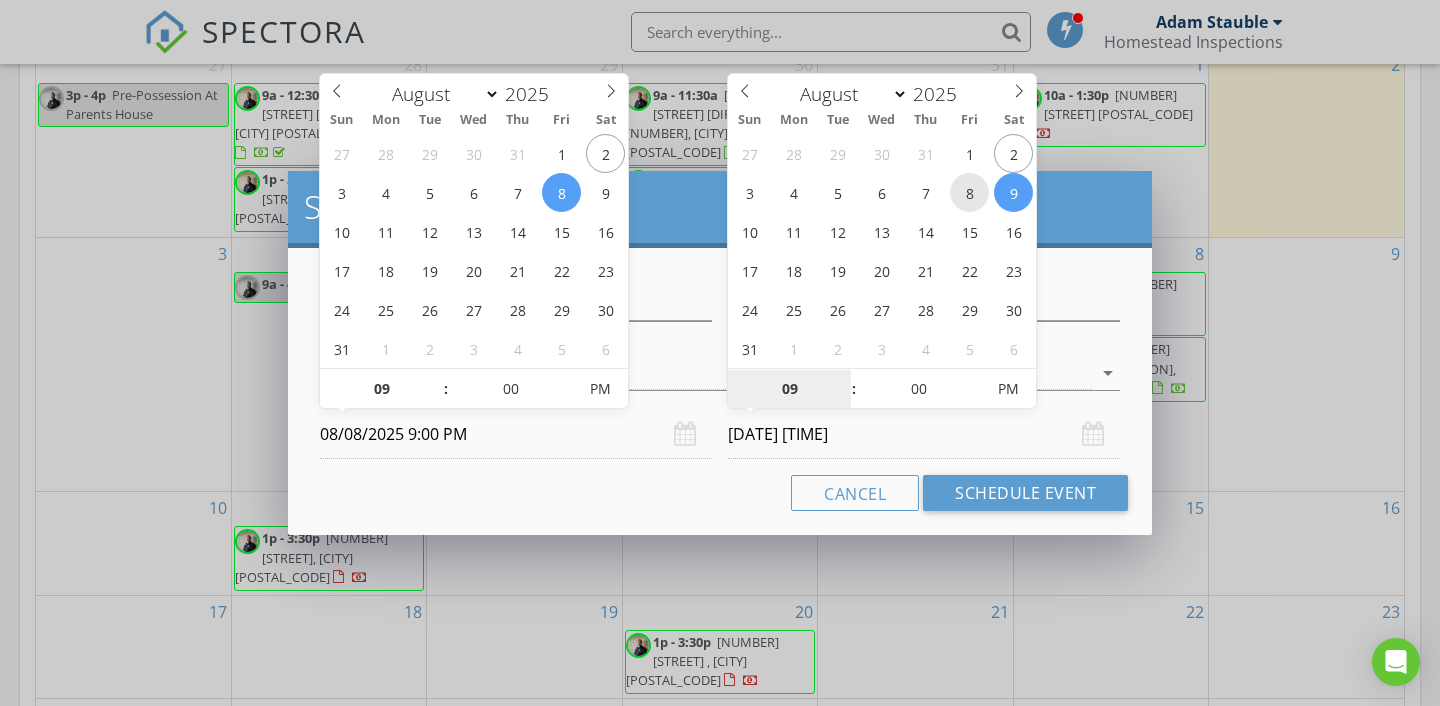 type on "08/08/2025 9:00 PM" 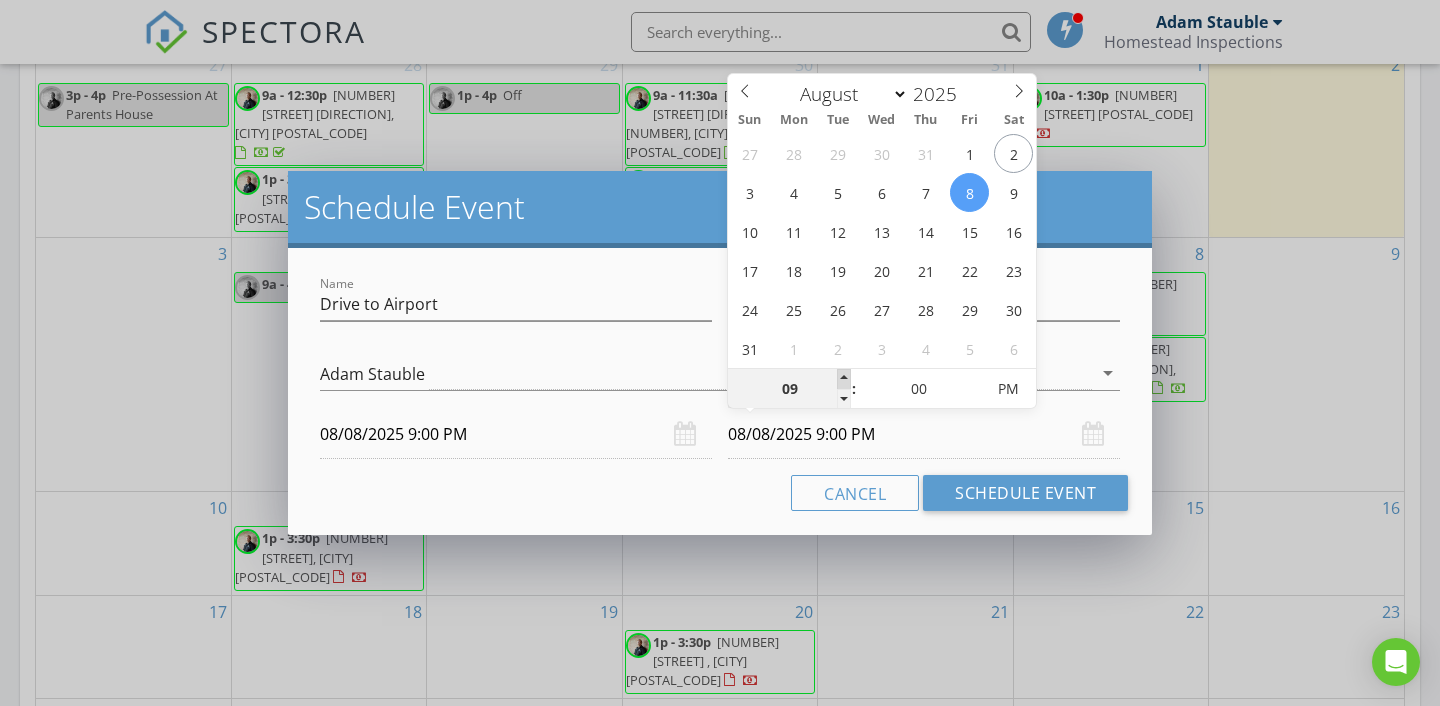 type on "10" 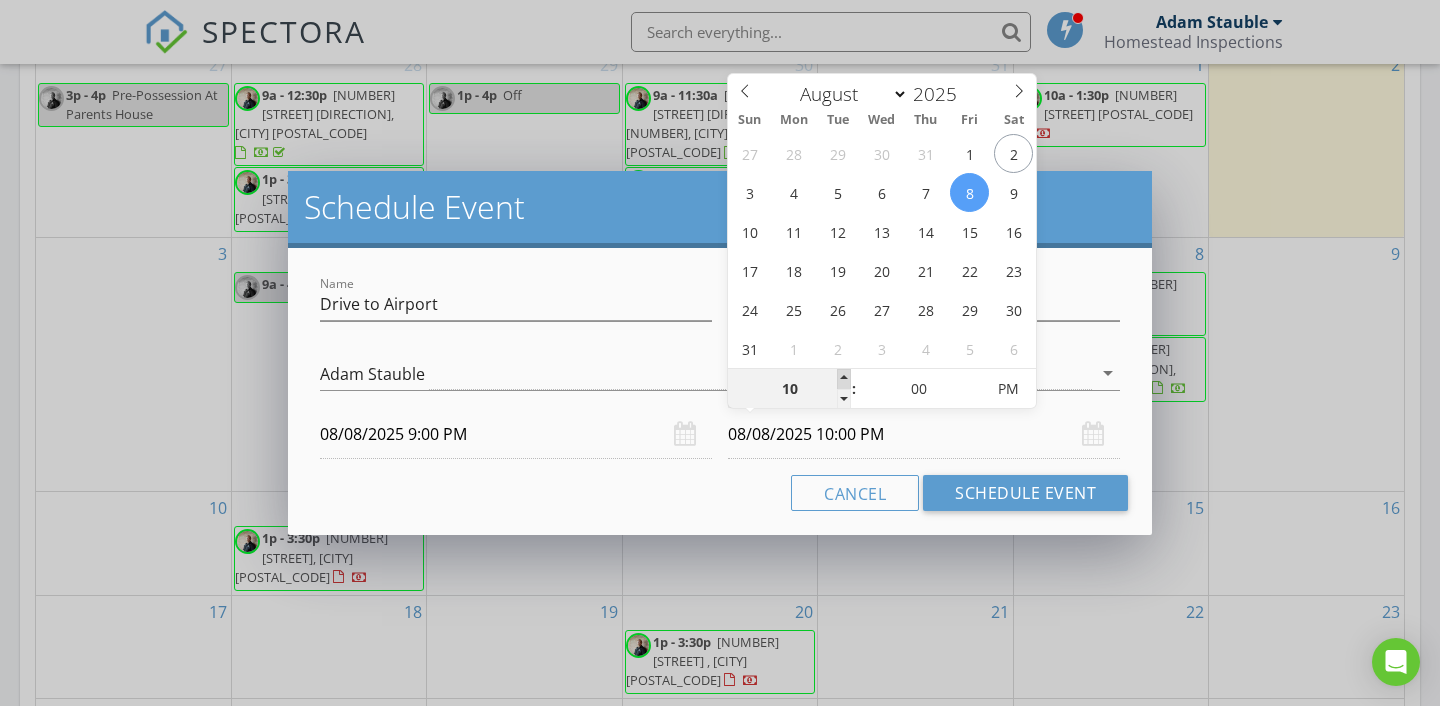 click at bounding box center [844, 379] 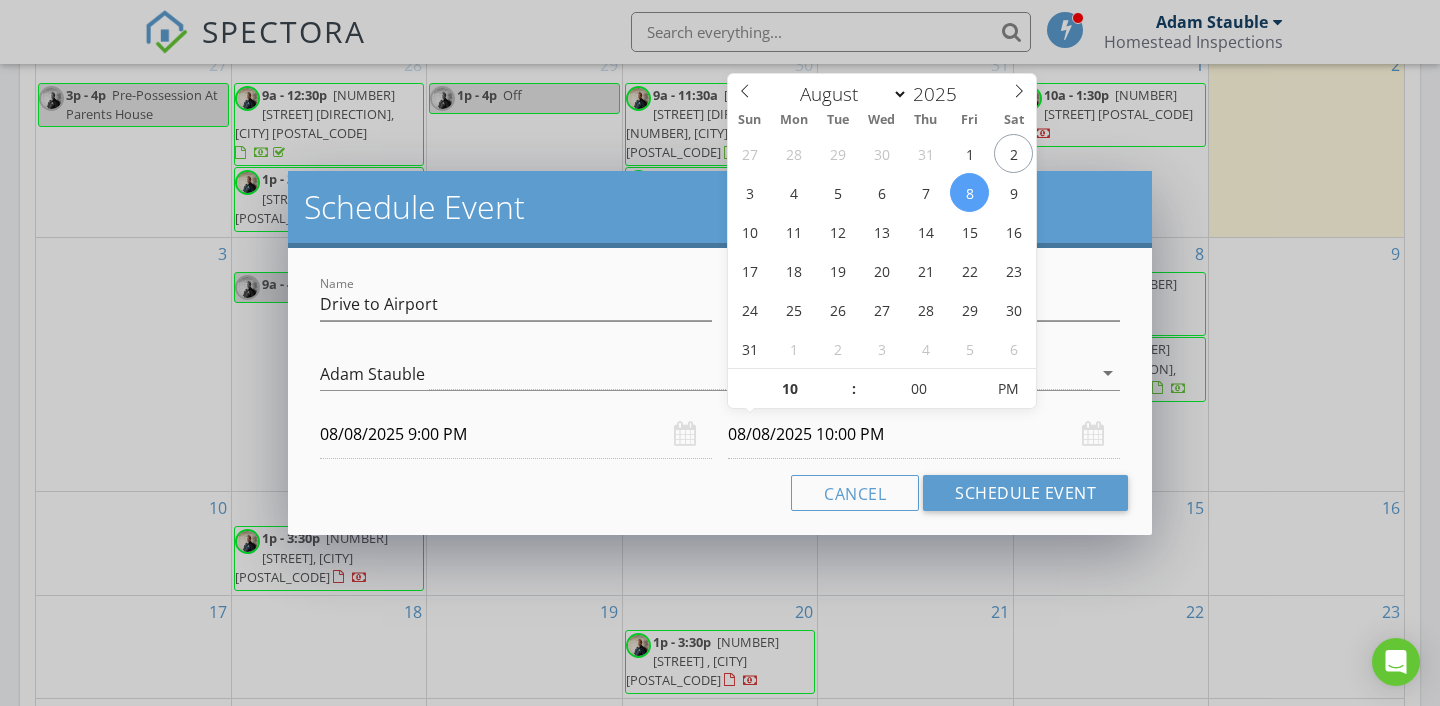 click on "Name Drive to Airport   Description     check_box   Adam Stauble   Adam Stauble arrow_drop_down   08/08/2025 9:00 PM   08/08/2025 10:00 PM         Cancel   Schedule Event" at bounding box center [720, 391] 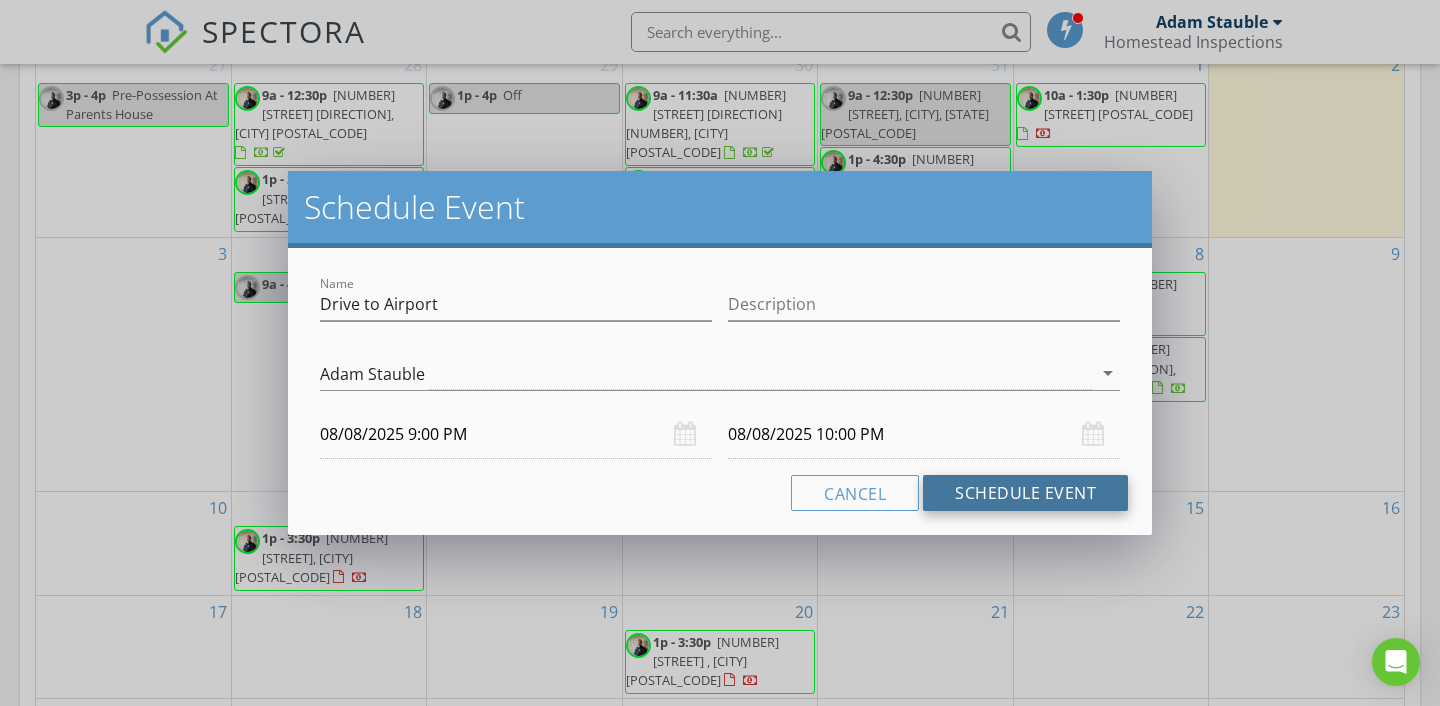 click on "Schedule Event" at bounding box center [1025, 493] 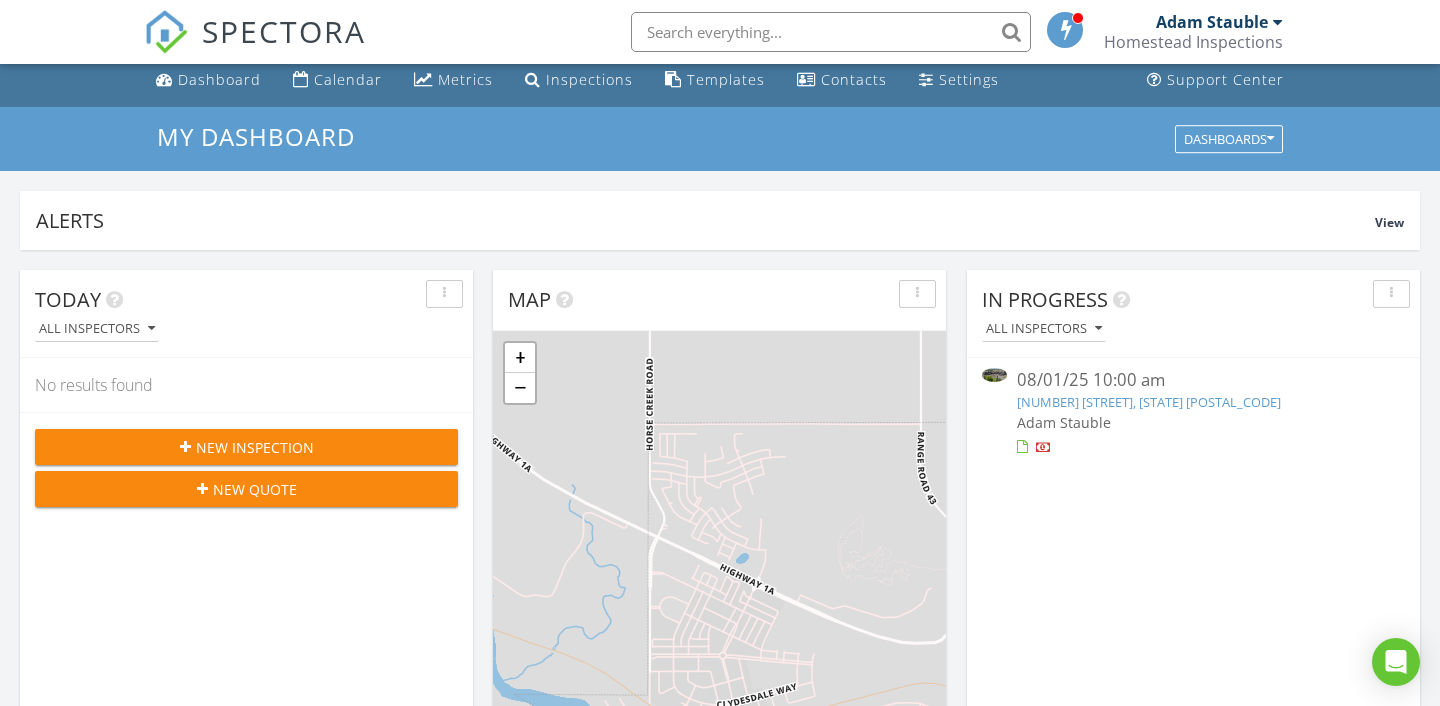 scroll, scrollTop: 0, scrollLeft: 0, axis: both 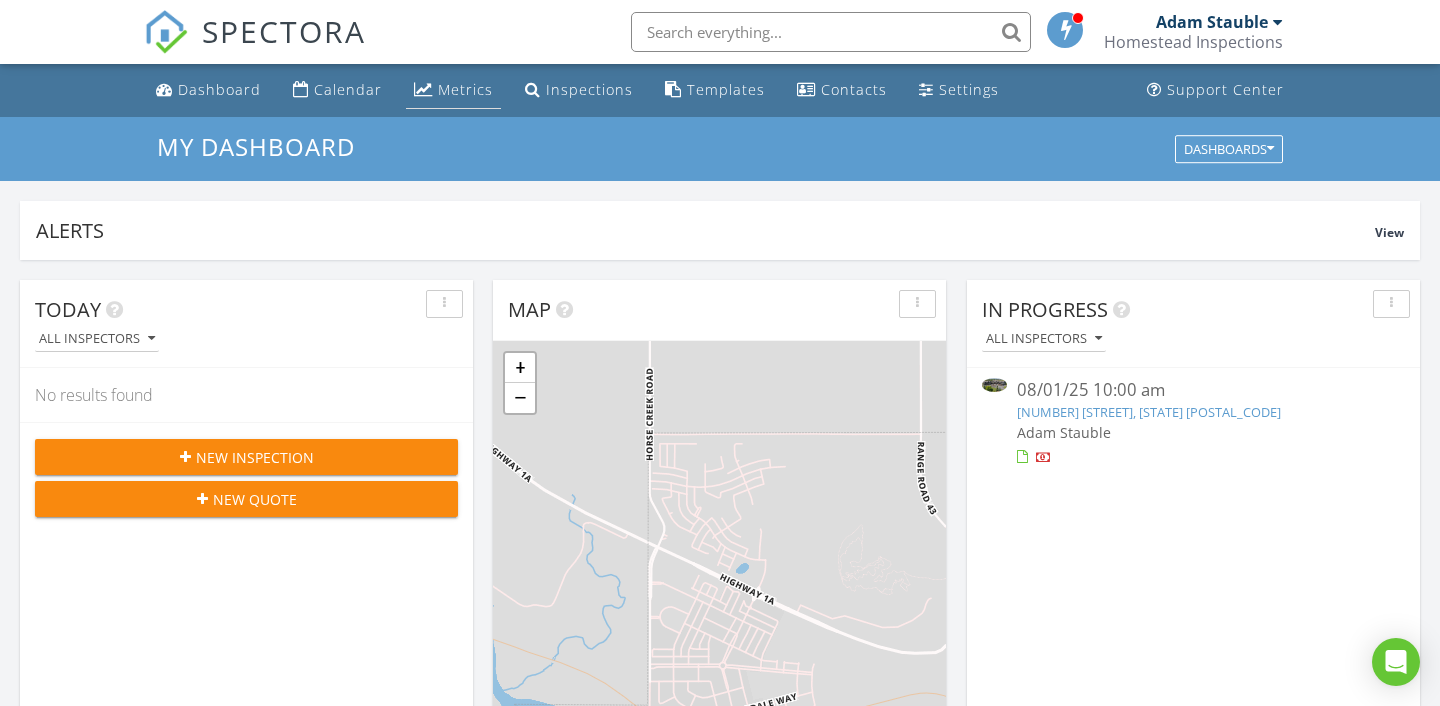 click on "Metrics" at bounding box center (453, 90) 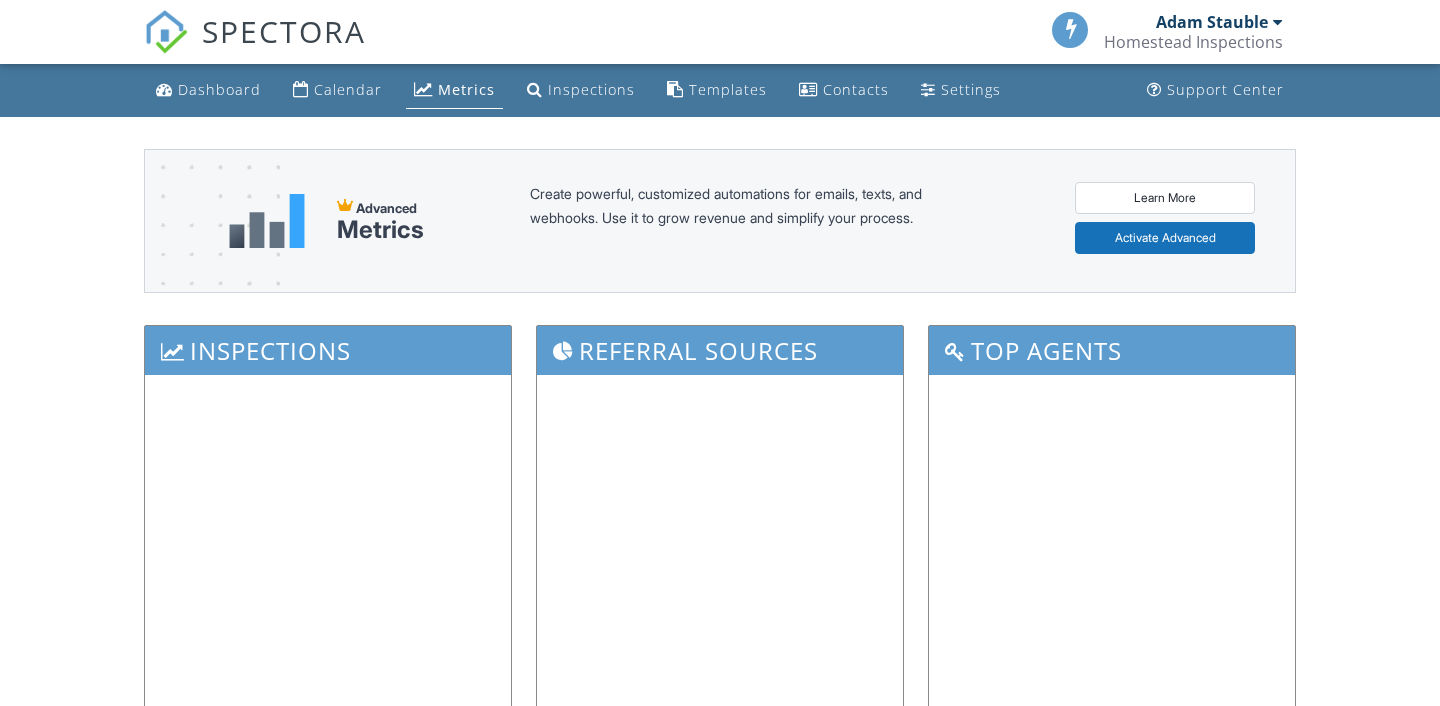 scroll, scrollTop: 0, scrollLeft: 0, axis: both 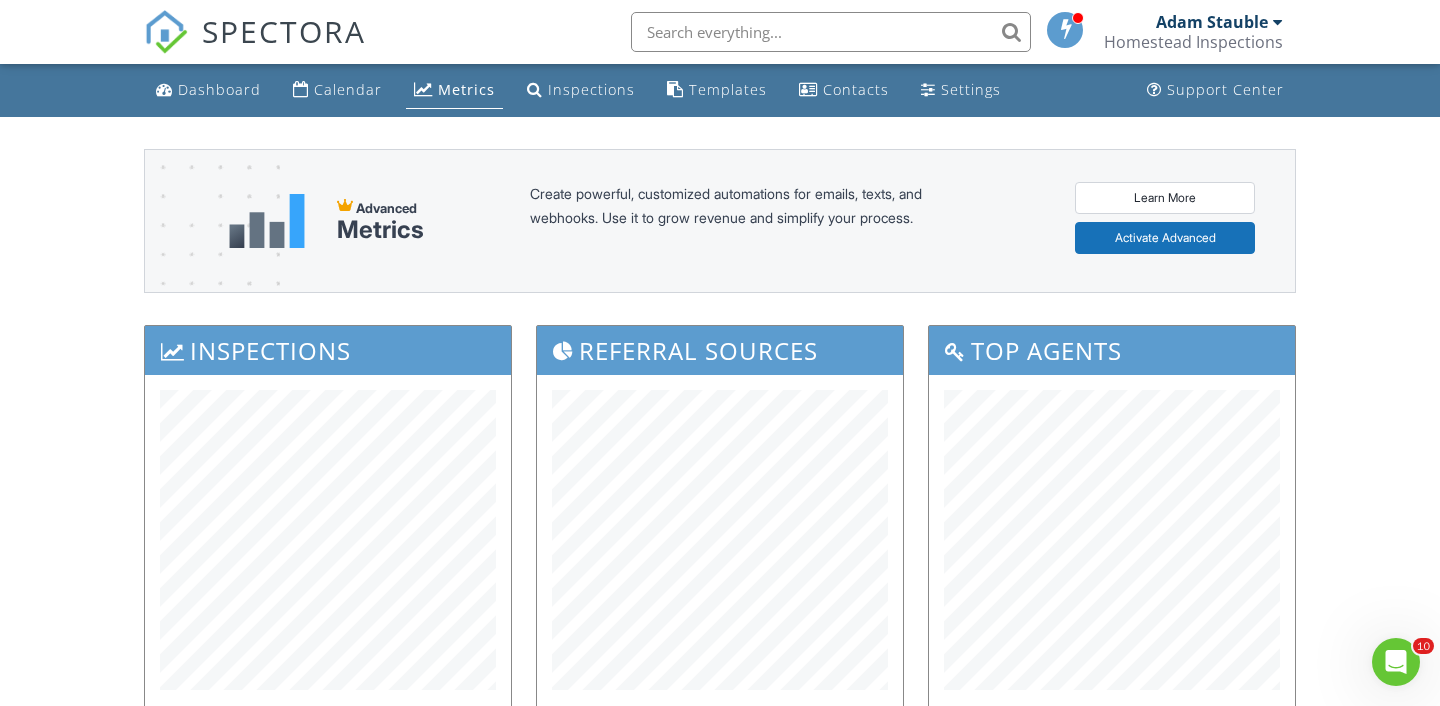 click on "Advanced
Metrics
Create powerful, customized automations for emails, texts, and webhooks.
Use it to grow revenue and simplify your process.
Learn More
Activate Advanced
Inspections
Referral Sources
Top Agents
Revenue
Payments Received
Inspection Locations
+ − Leaflet  | Tiles © Esri
Partnership Revenue
ALL TIME
0
*Partnerships are currently disabled
Enable Partnerships
Online Scheduler Revenue
ALL TIME
419,946" at bounding box center (720, 826) 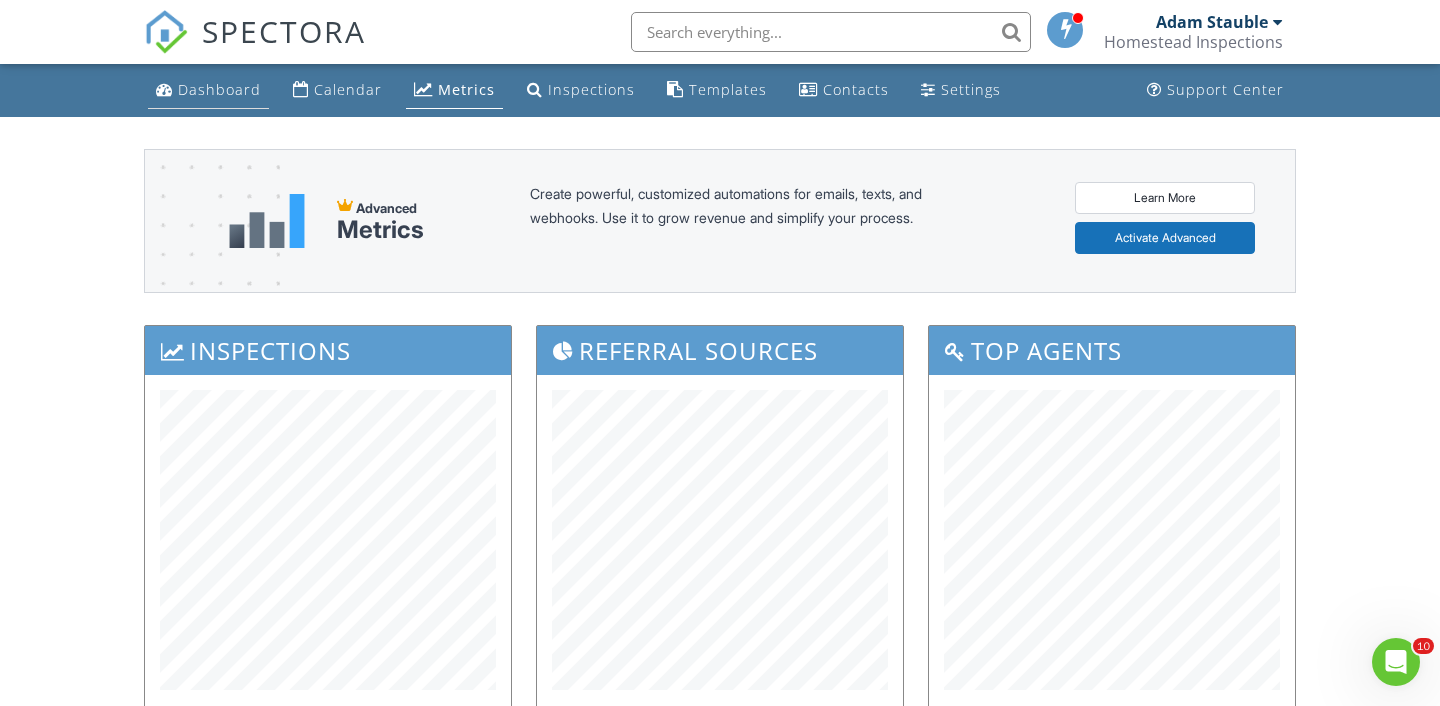 click on "Dashboard" at bounding box center [219, 89] 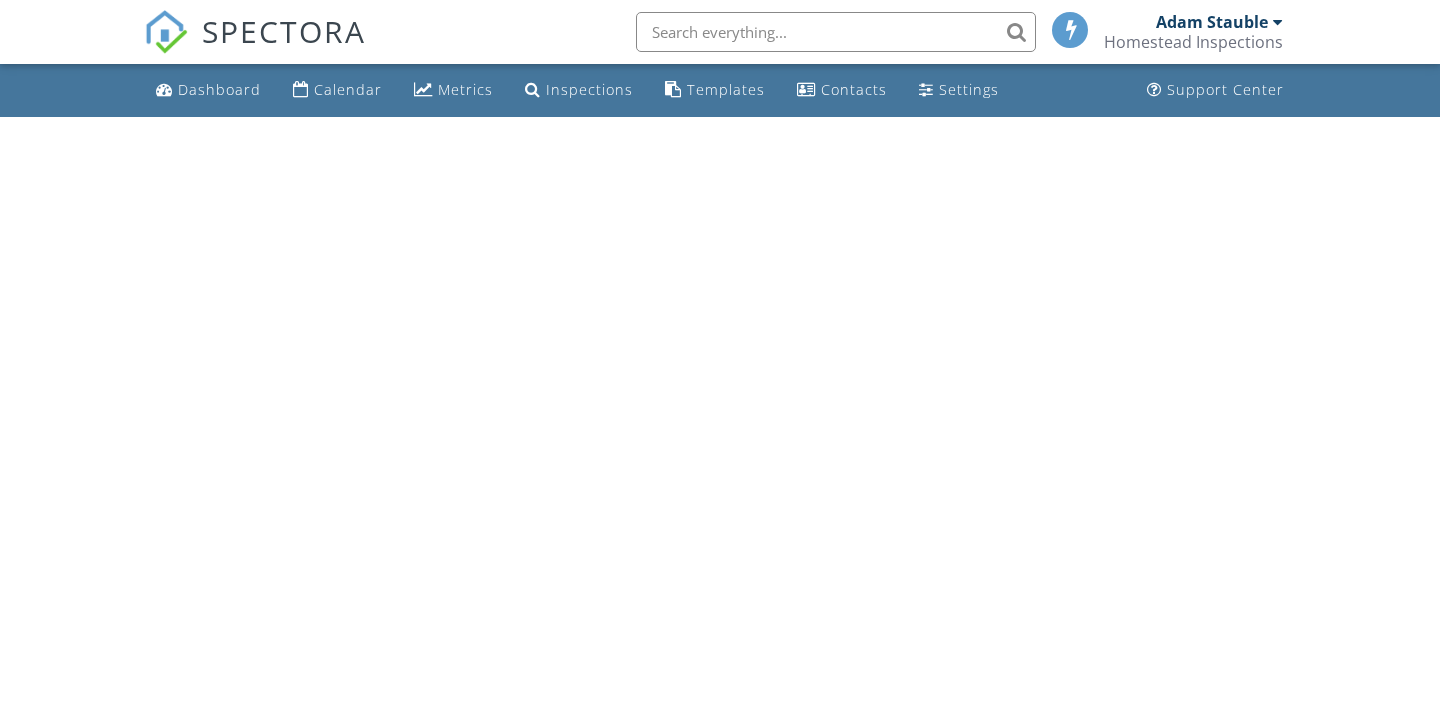 scroll, scrollTop: 0, scrollLeft: 0, axis: both 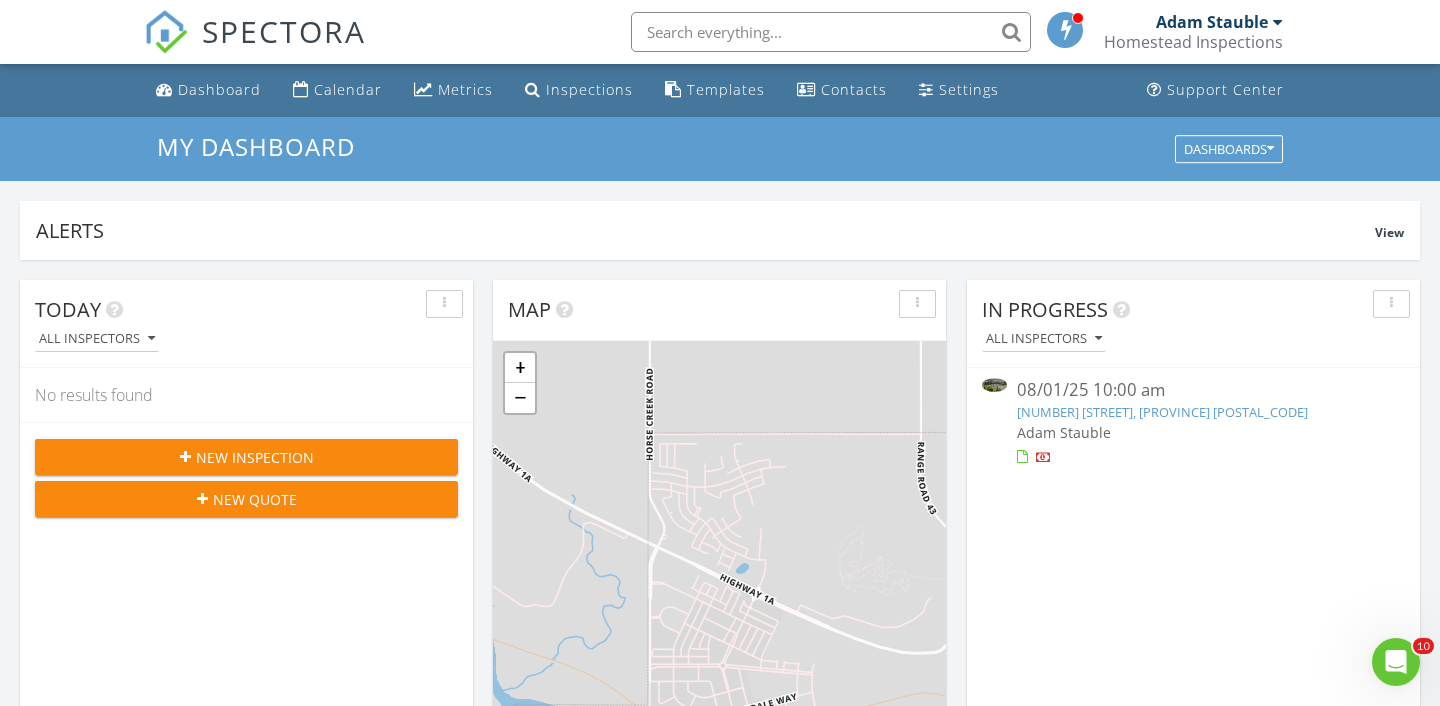 click on "[NUMBER] [STREET], [STATE] [POSTAL_CODE]" at bounding box center (1162, 412) 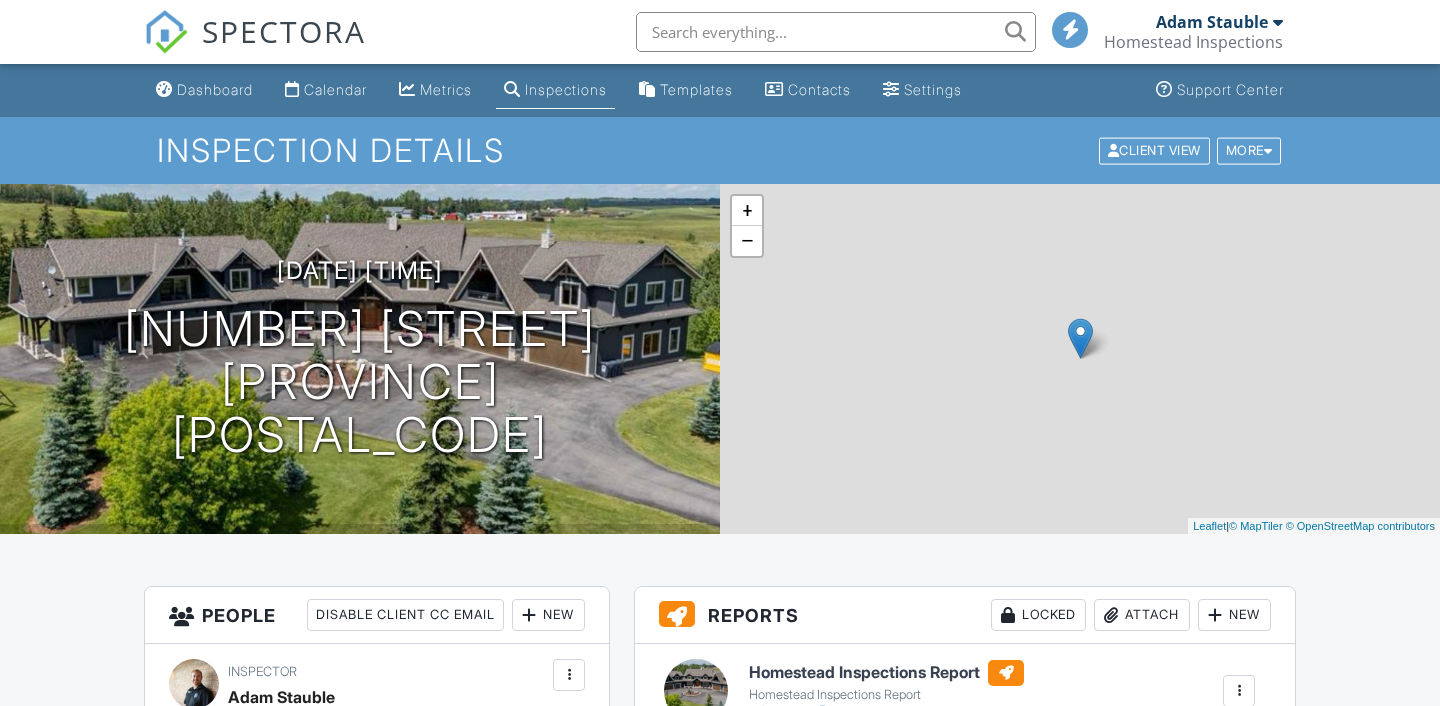 scroll, scrollTop: 0, scrollLeft: 0, axis: both 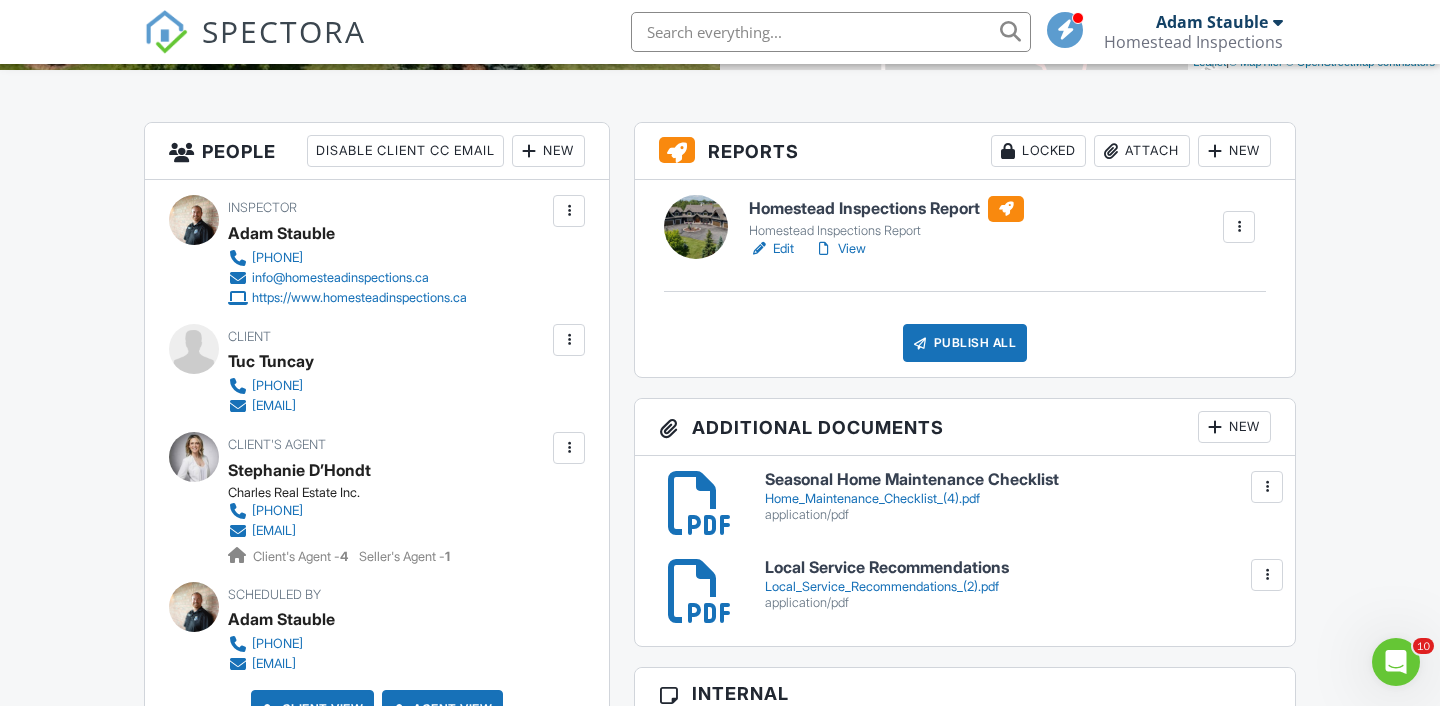 click on "View" at bounding box center [840, 249] 